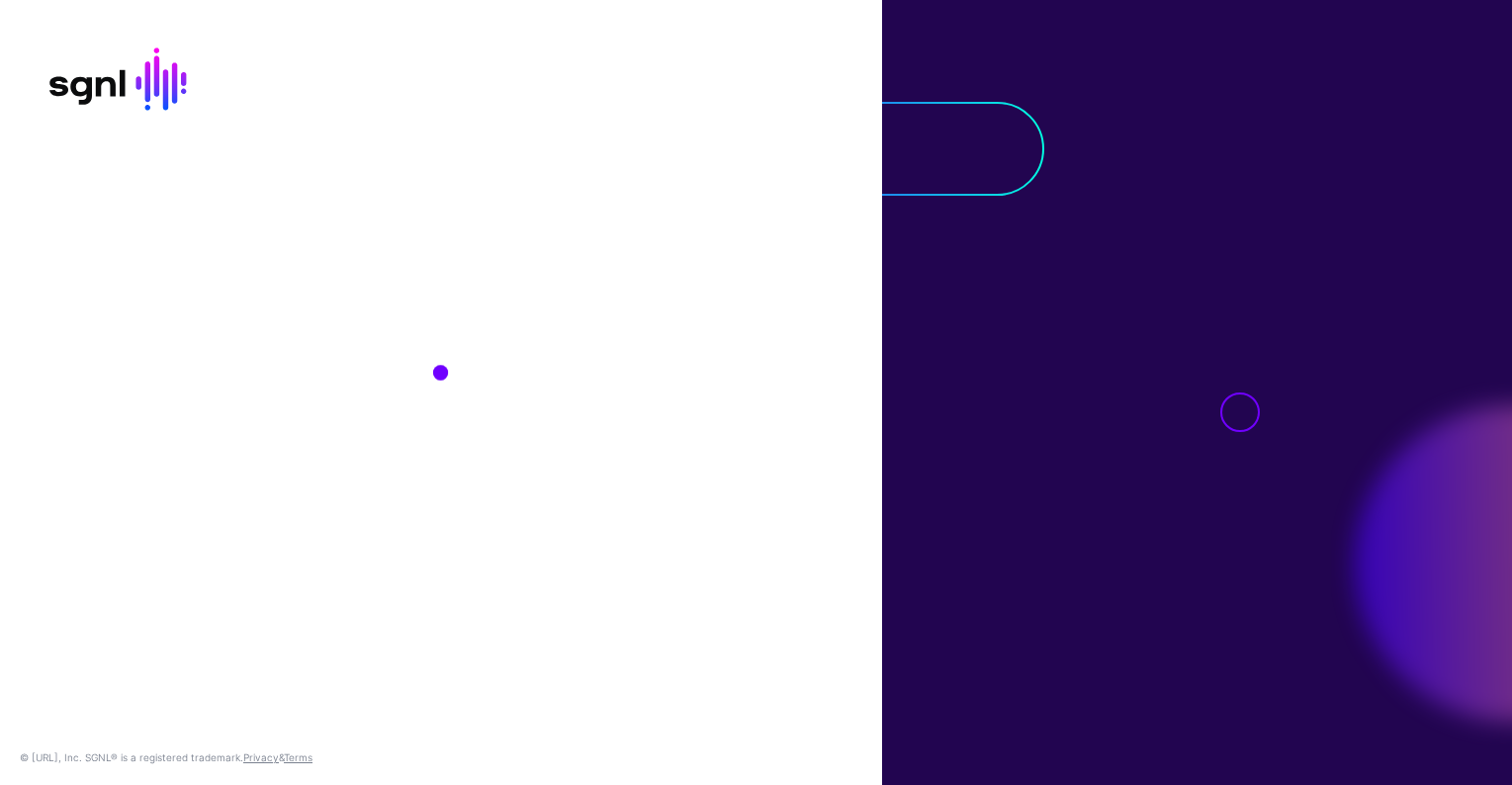 scroll, scrollTop: 0, scrollLeft: 0, axis: both 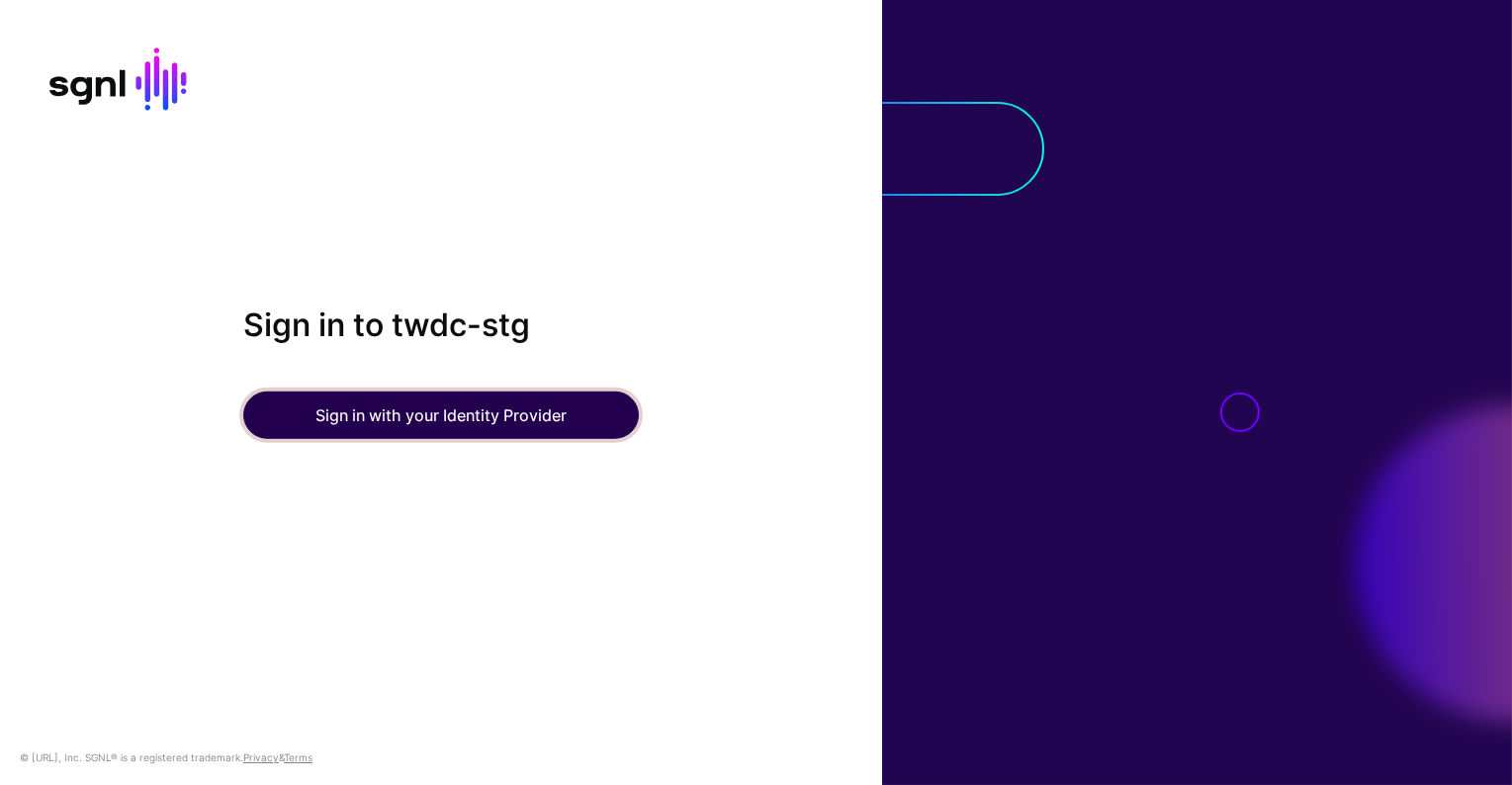 click on "Sign in with your Identity Provider" 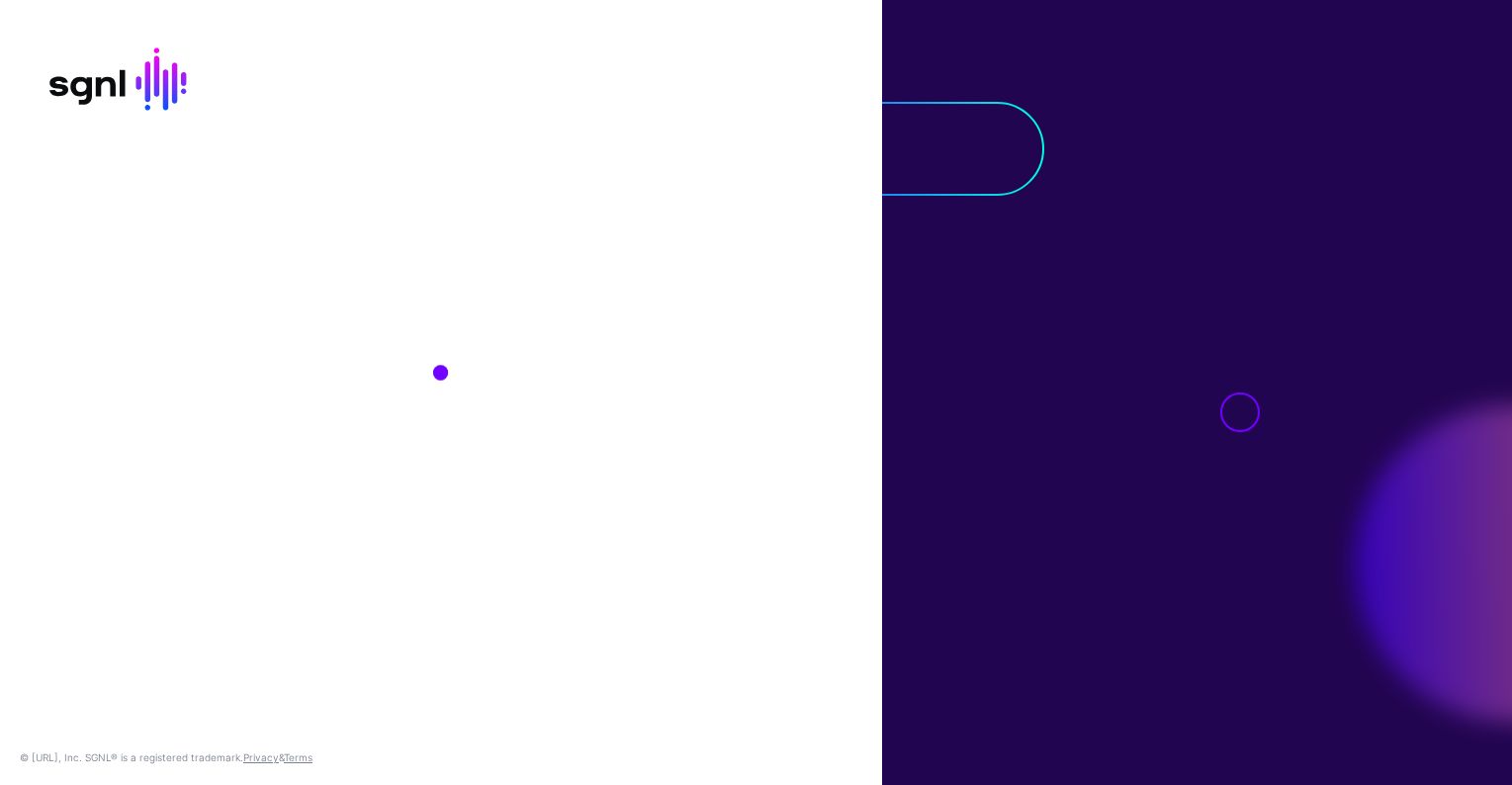 scroll, scrollTop: 0, scrollLeft: 0, axis: both 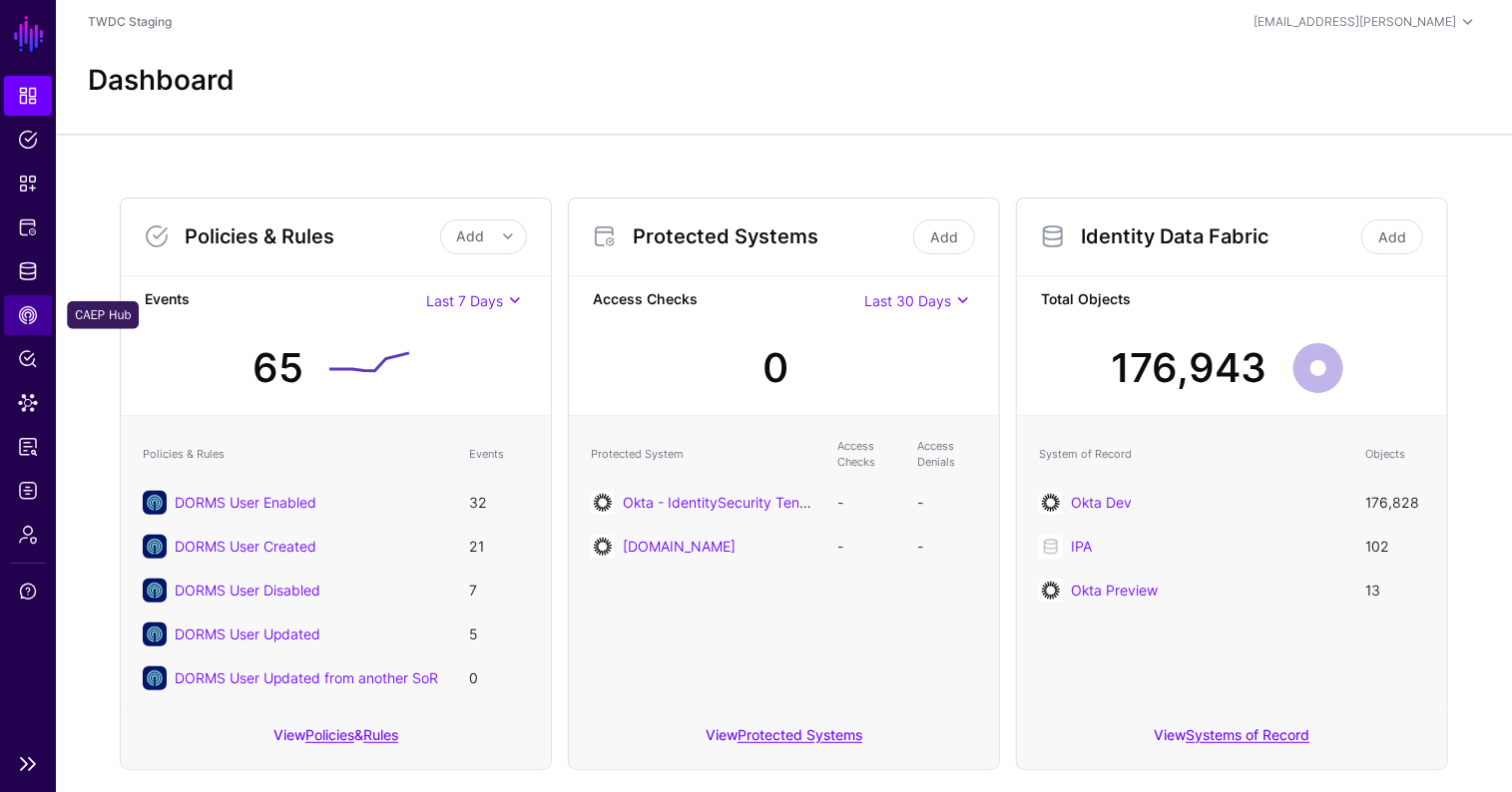 click on "CAEP Hub" 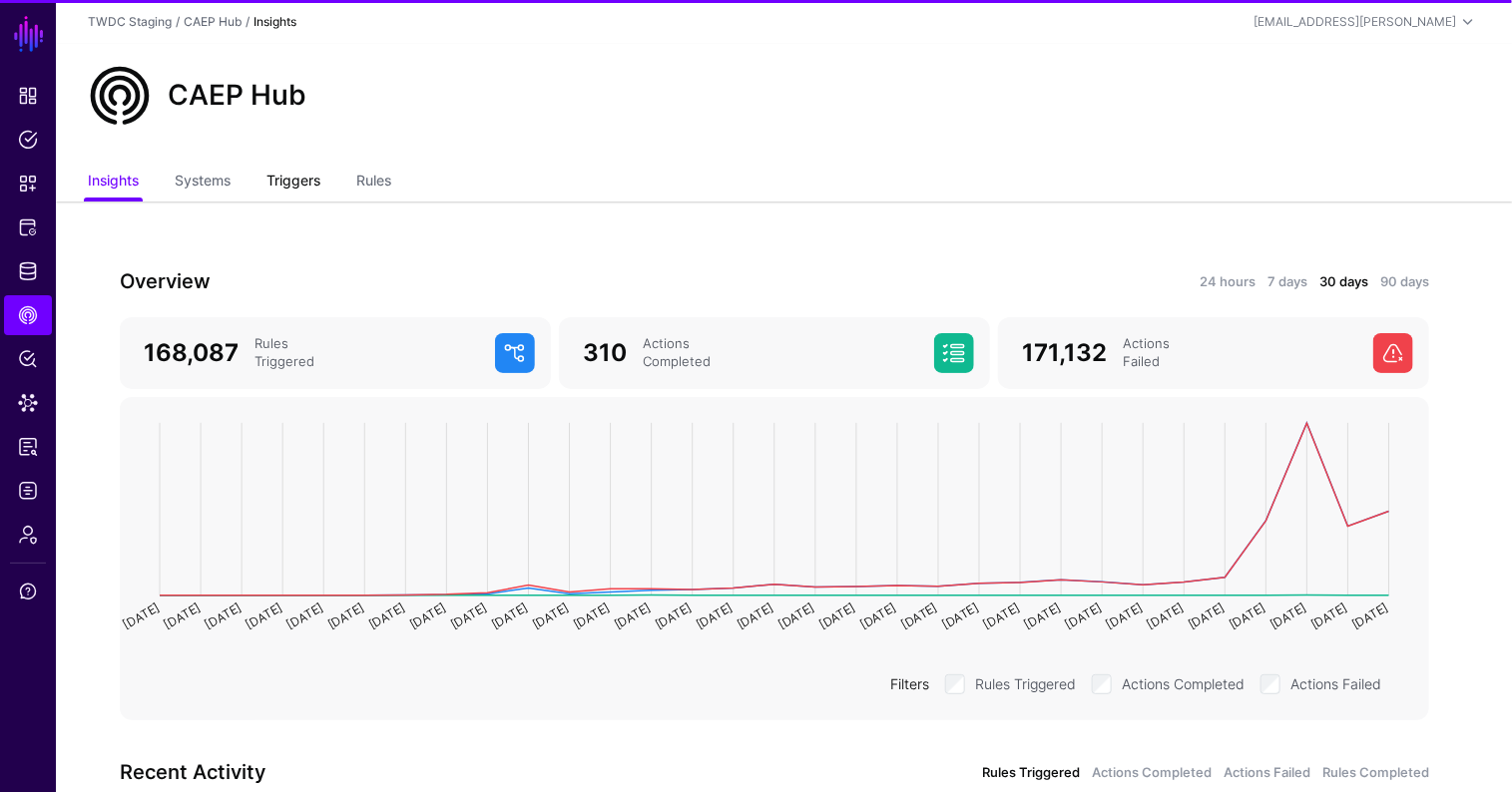 click on "Triggers" 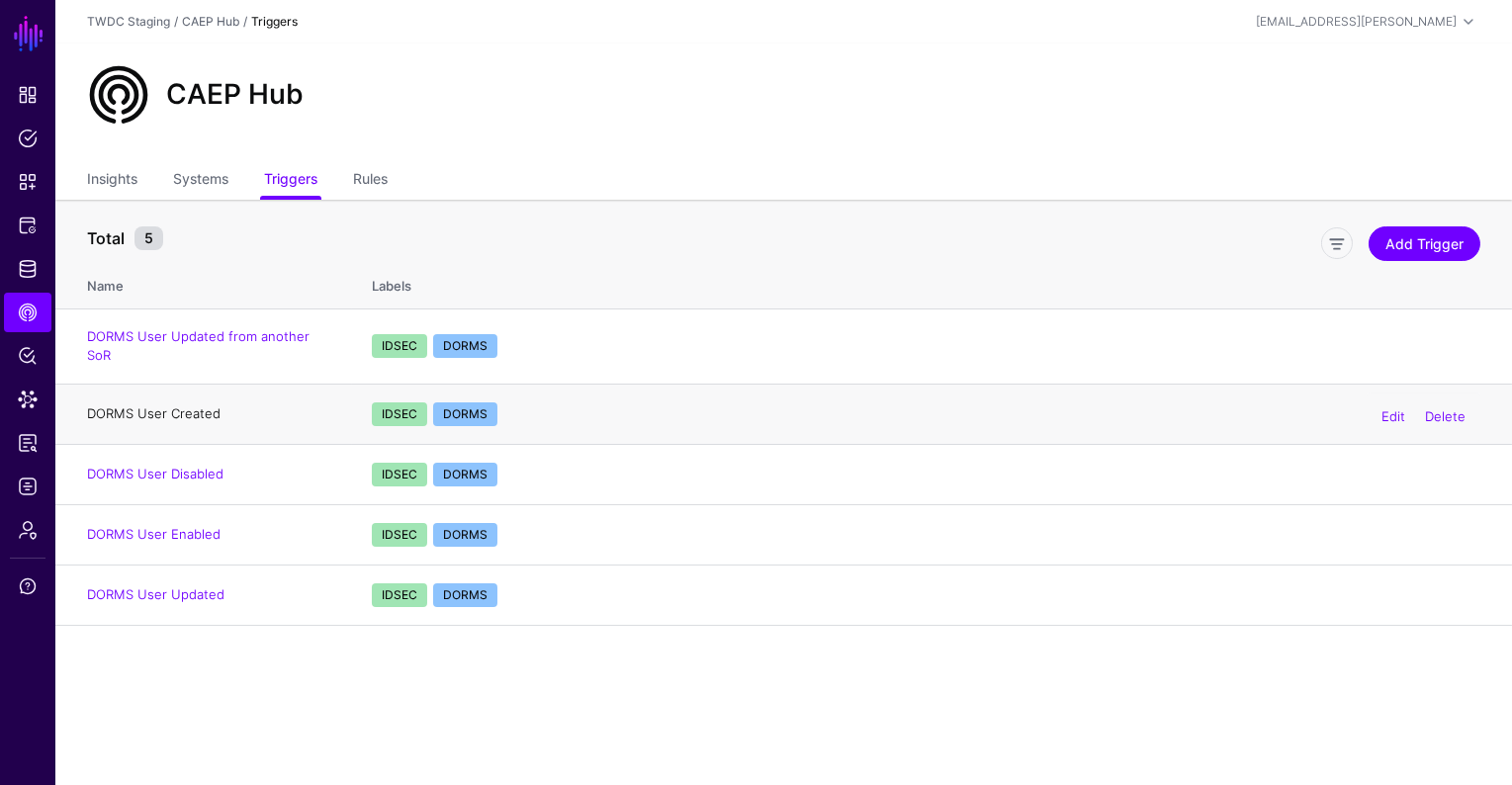 click on "DORMS User Created" 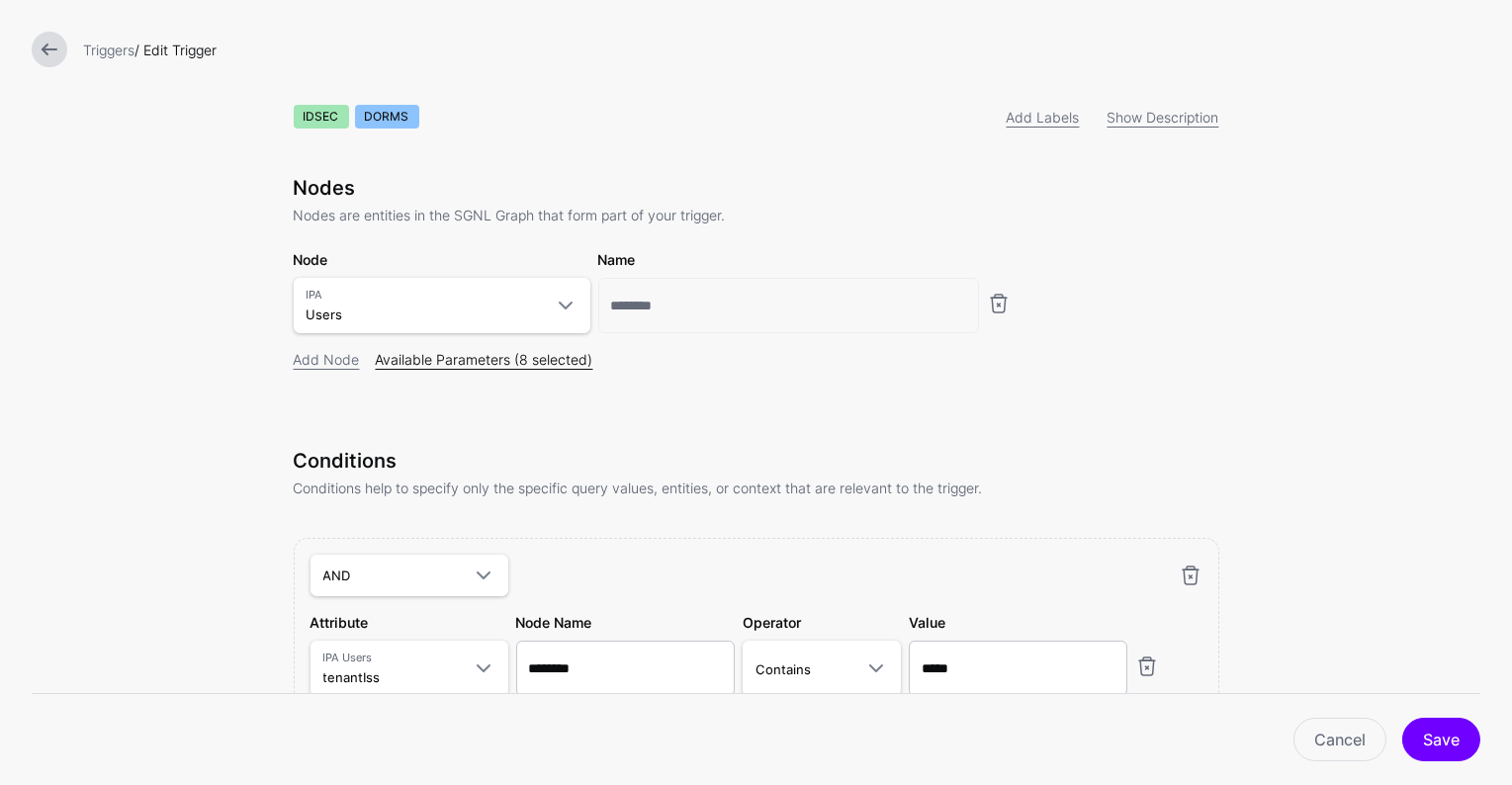 scroll, scrollTop: 195, scrollLeft: 0, axis: vertical 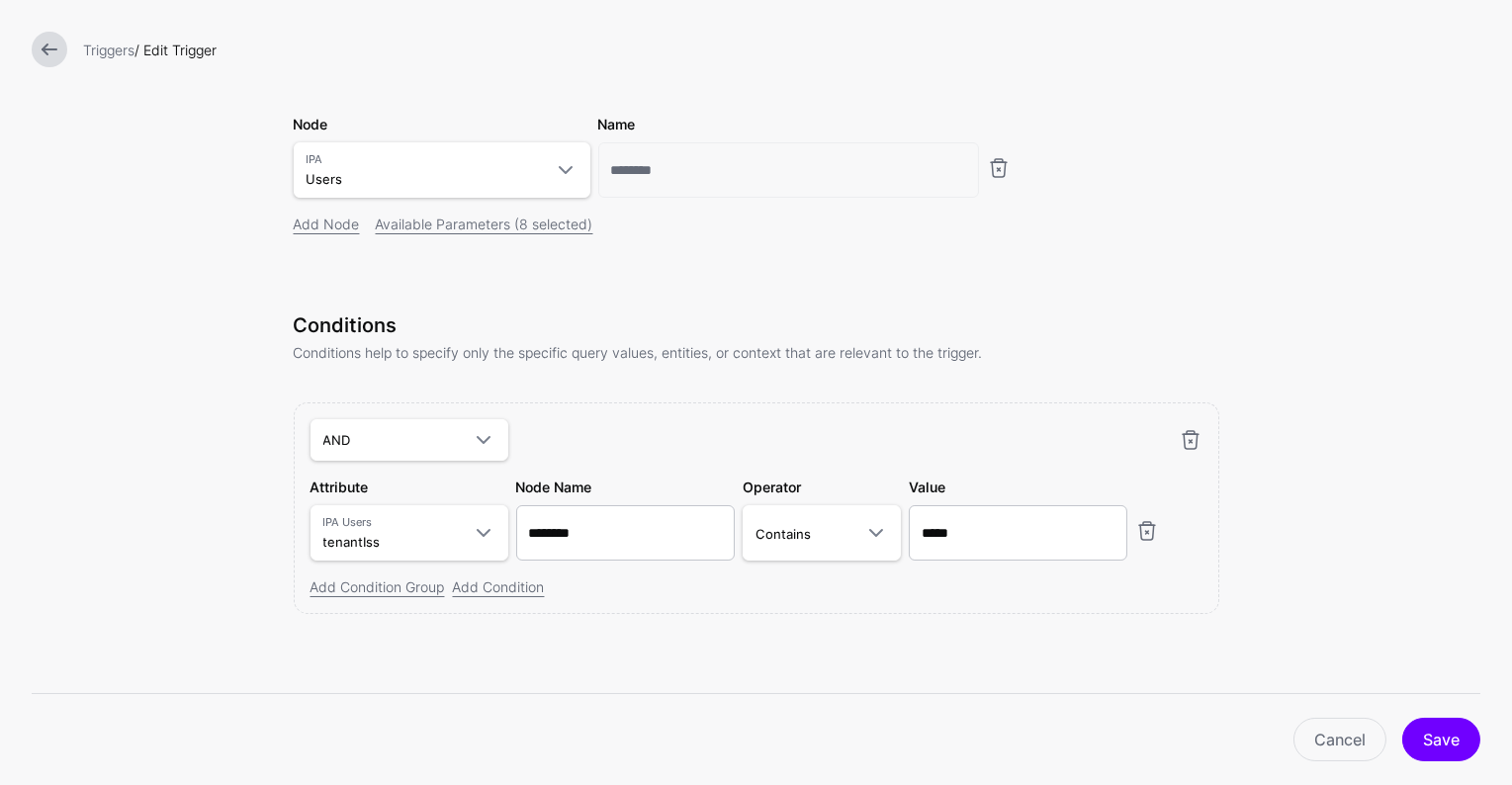 click at bounding box center [49, 49] 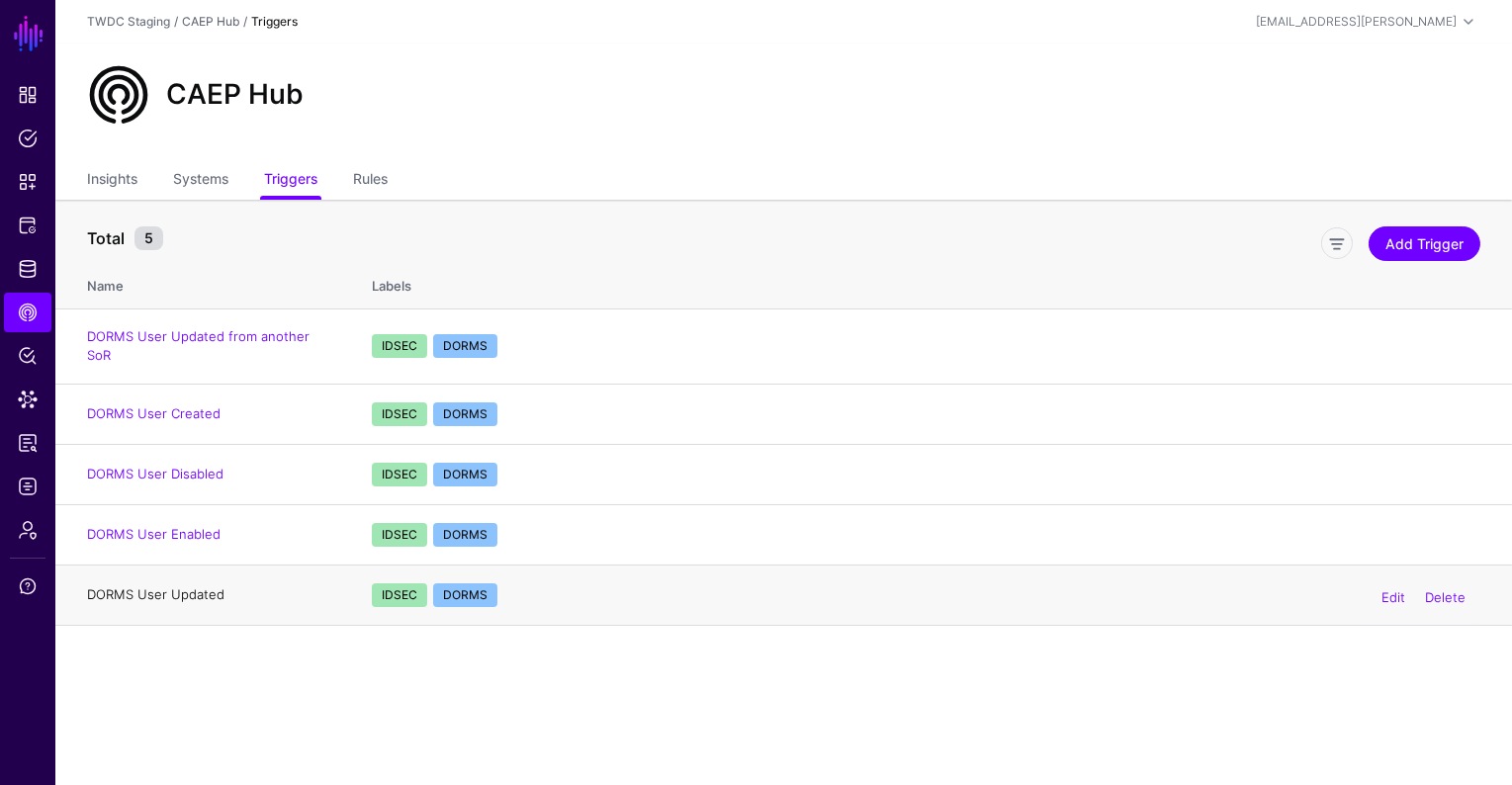 click on "DORMS User Updated" 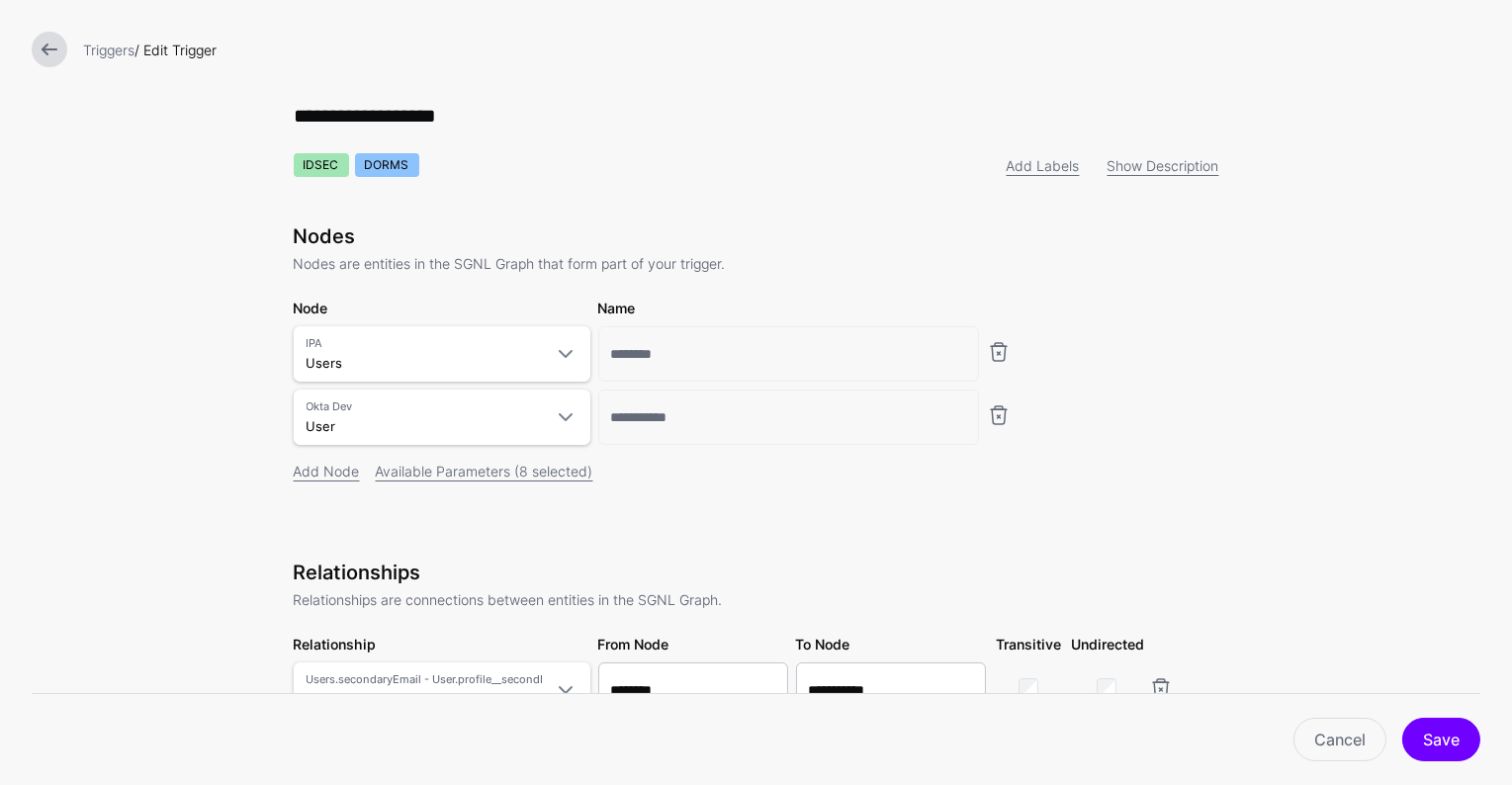 scroll, scrollTop: 0, scrollLeft: 0, axis: both 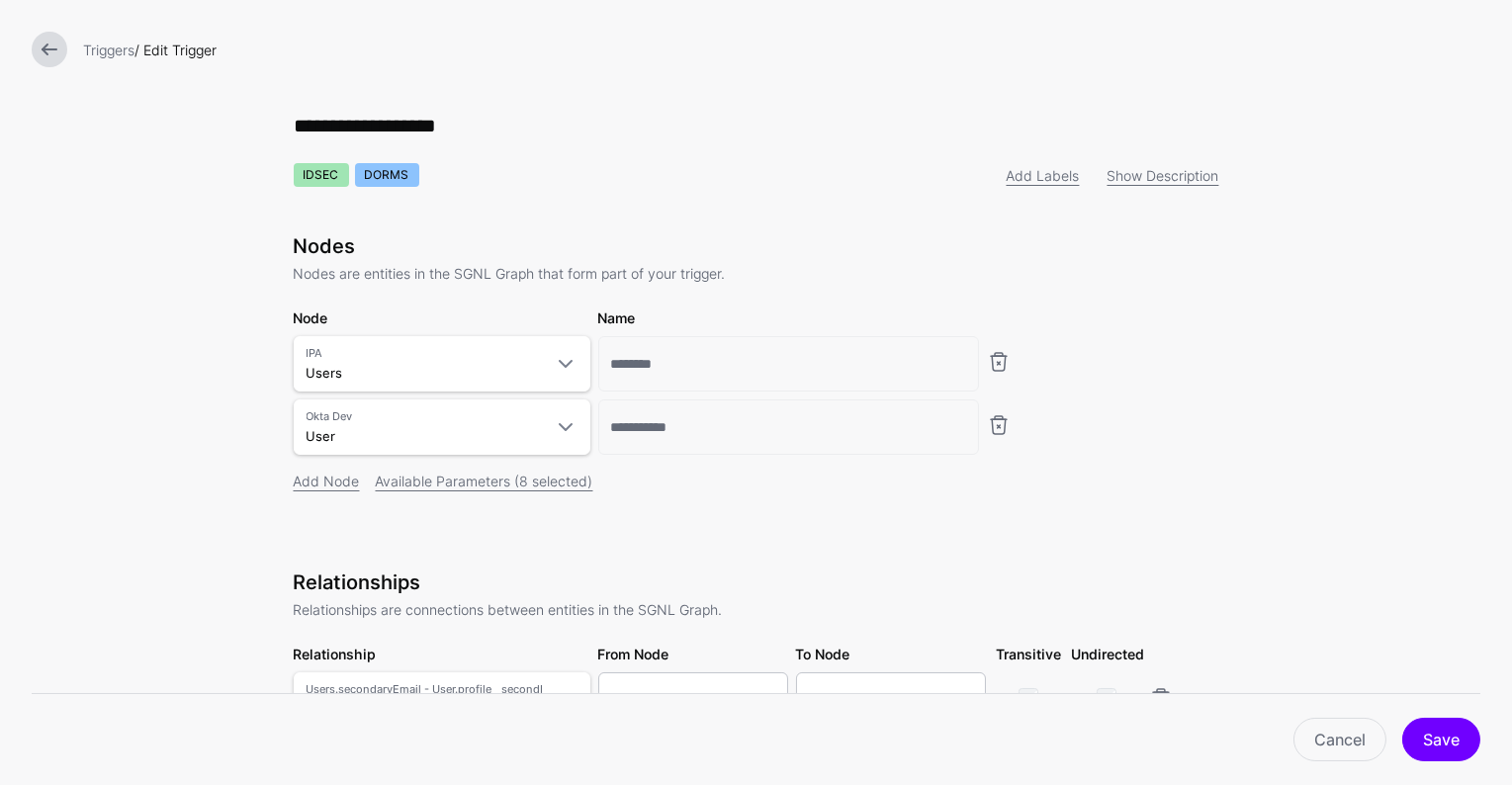 click at bounding box center (49, 49) 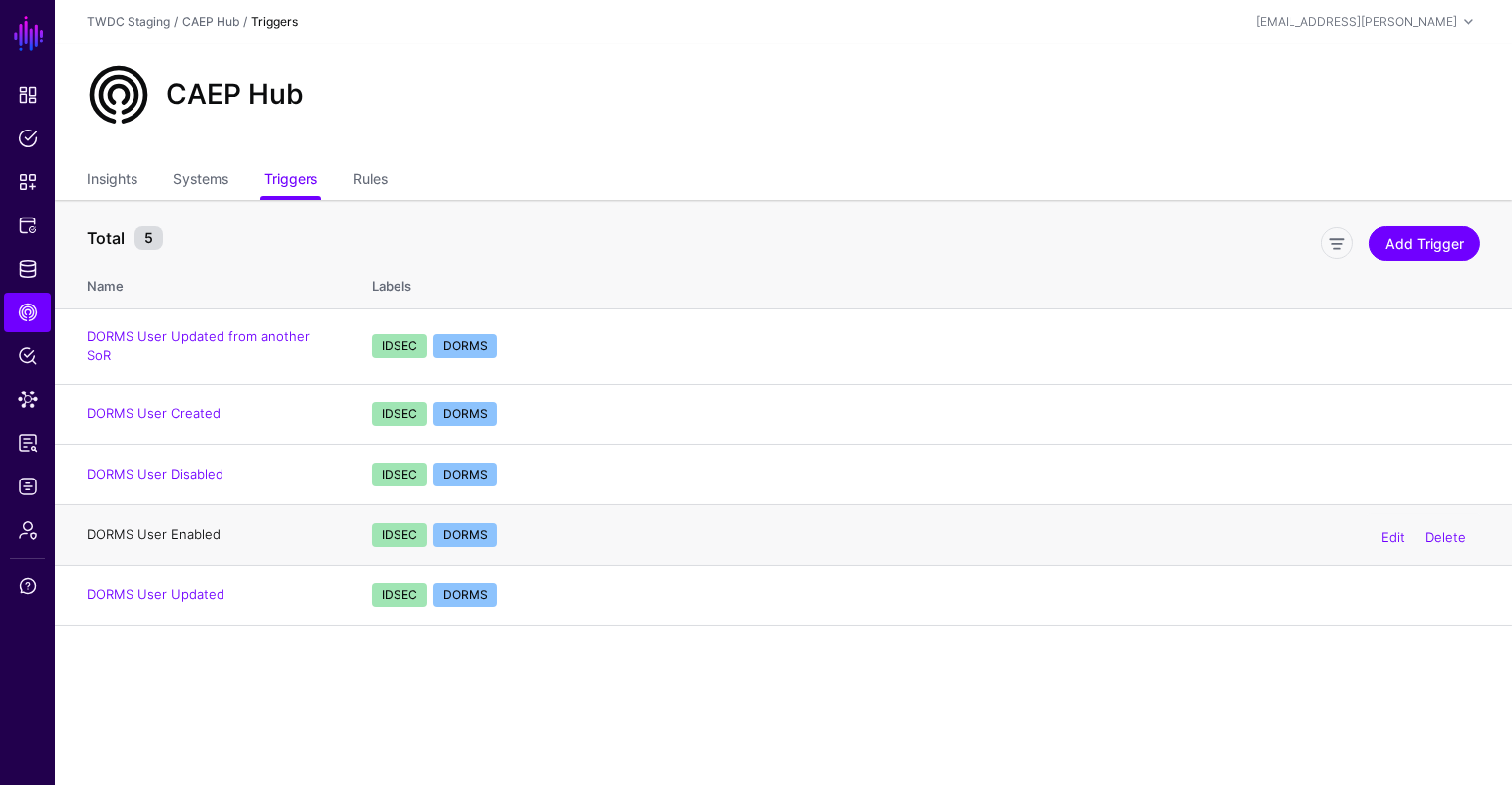 click on "DORMS User Enabled" 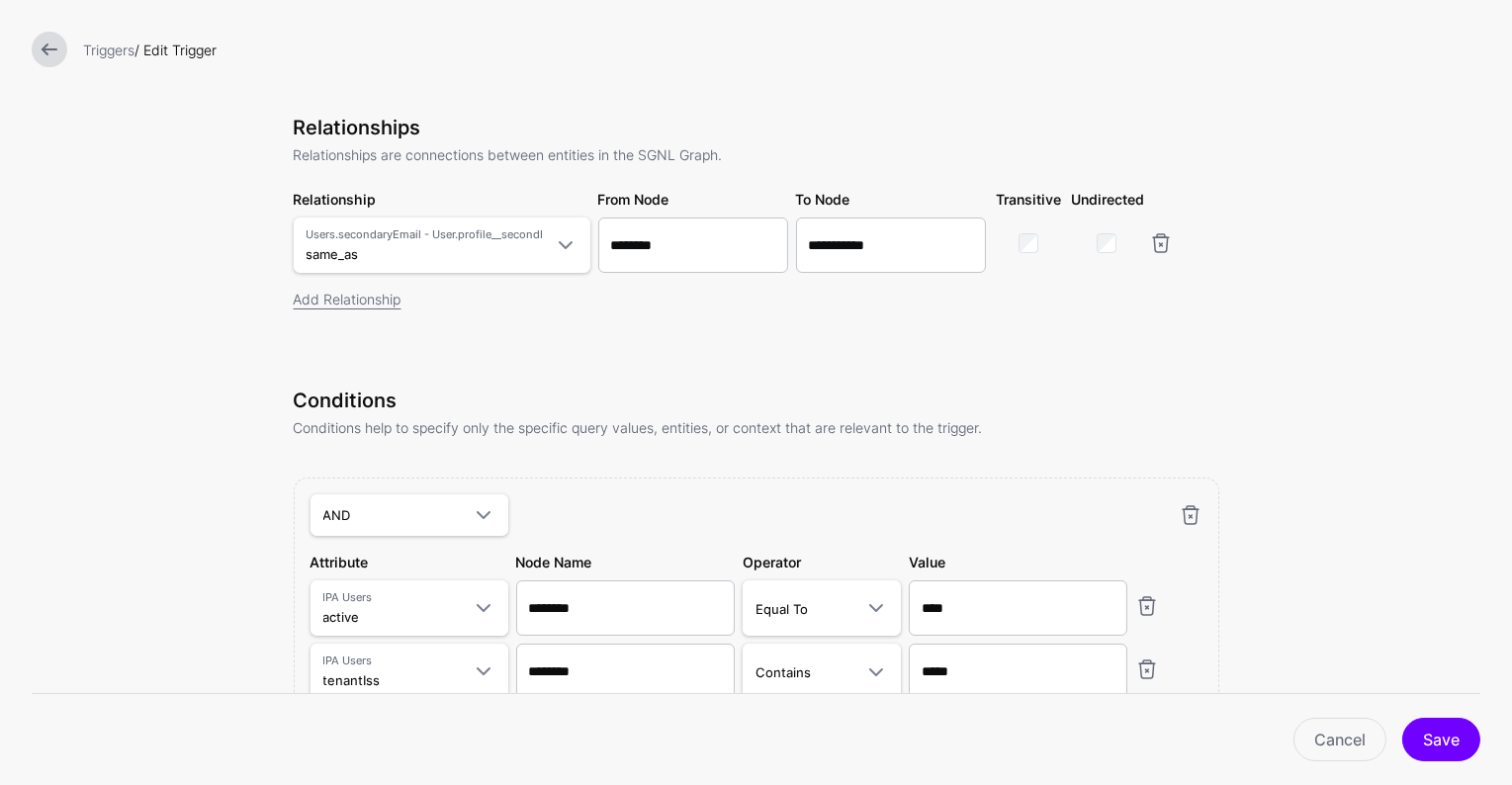scroll, scrollTop: 101, scrollLeft: 0, axis: vertical 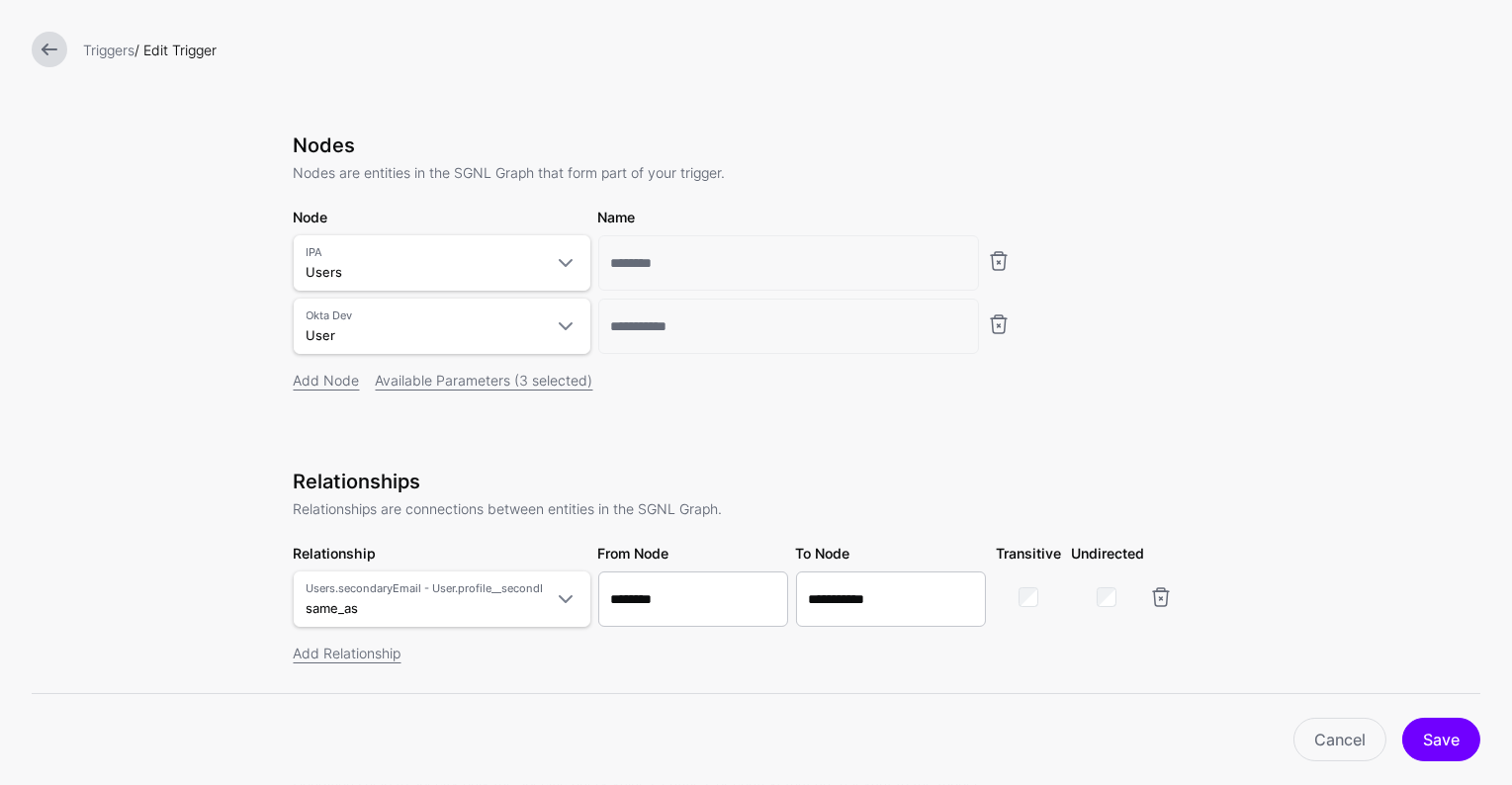 click at bounding box center [49, 49] 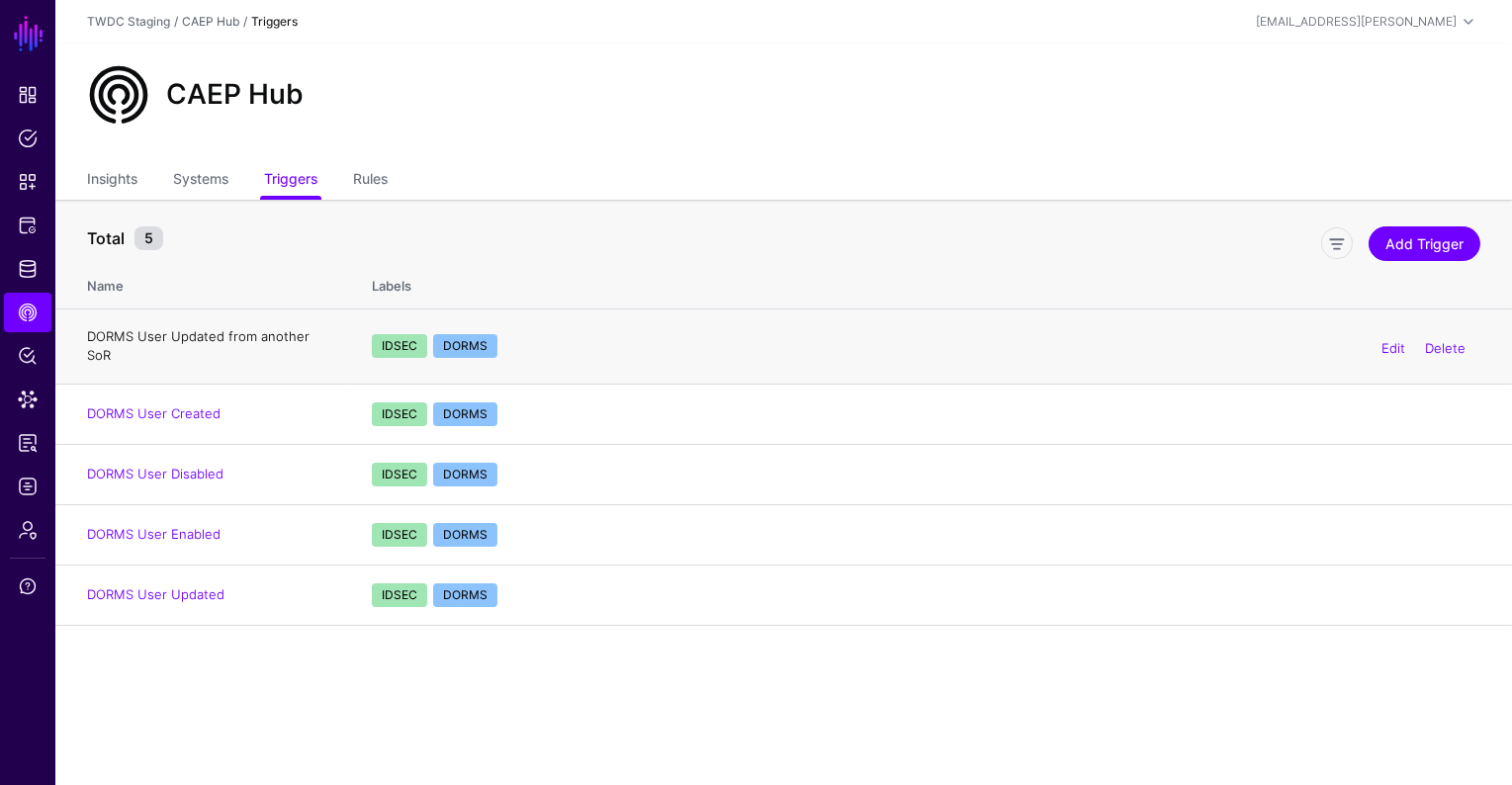 click on "DORMS User Updated from another SoR" 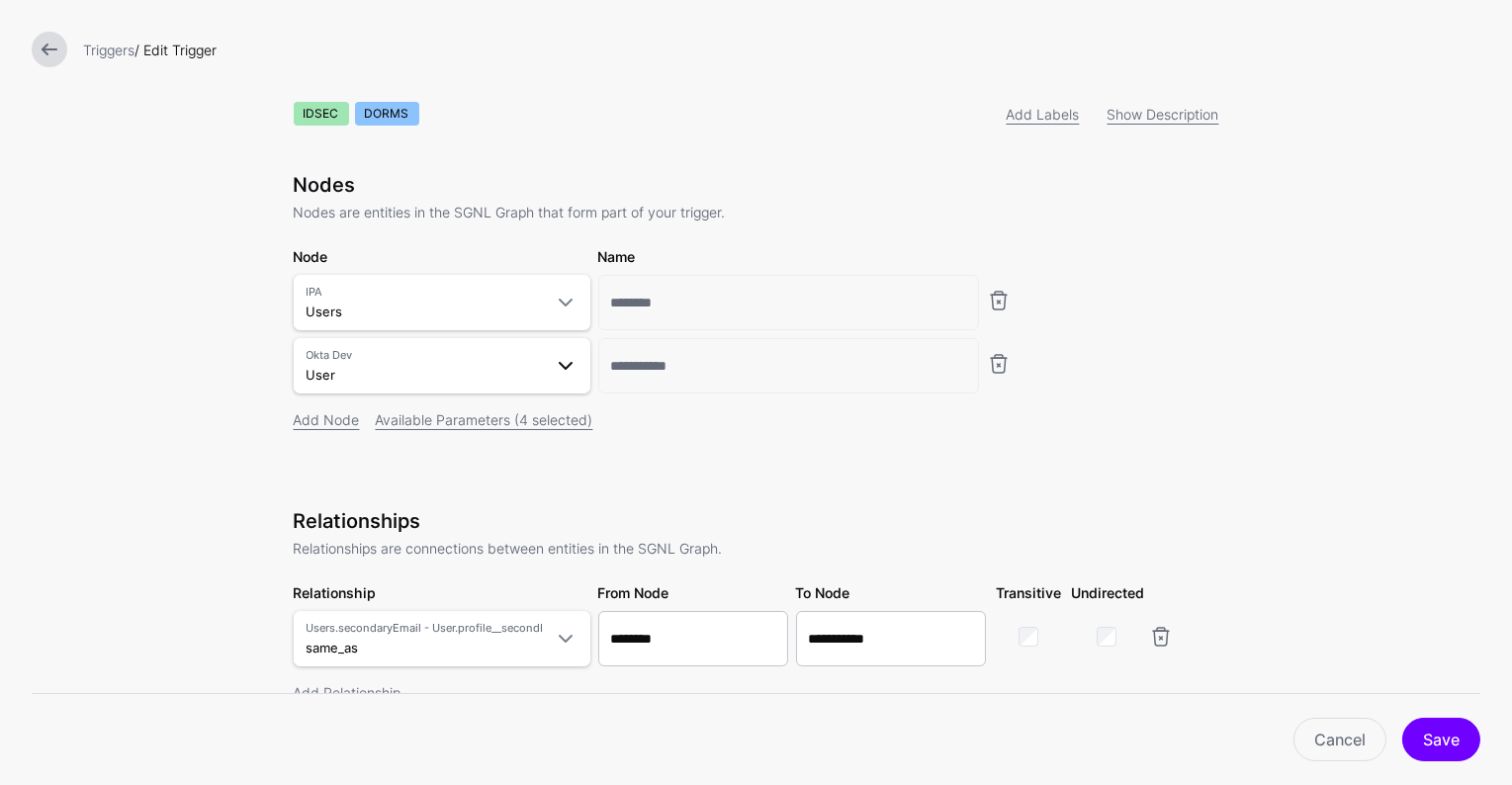 scroll, scrollTop: 0, scrollLeft: 0, axis: both 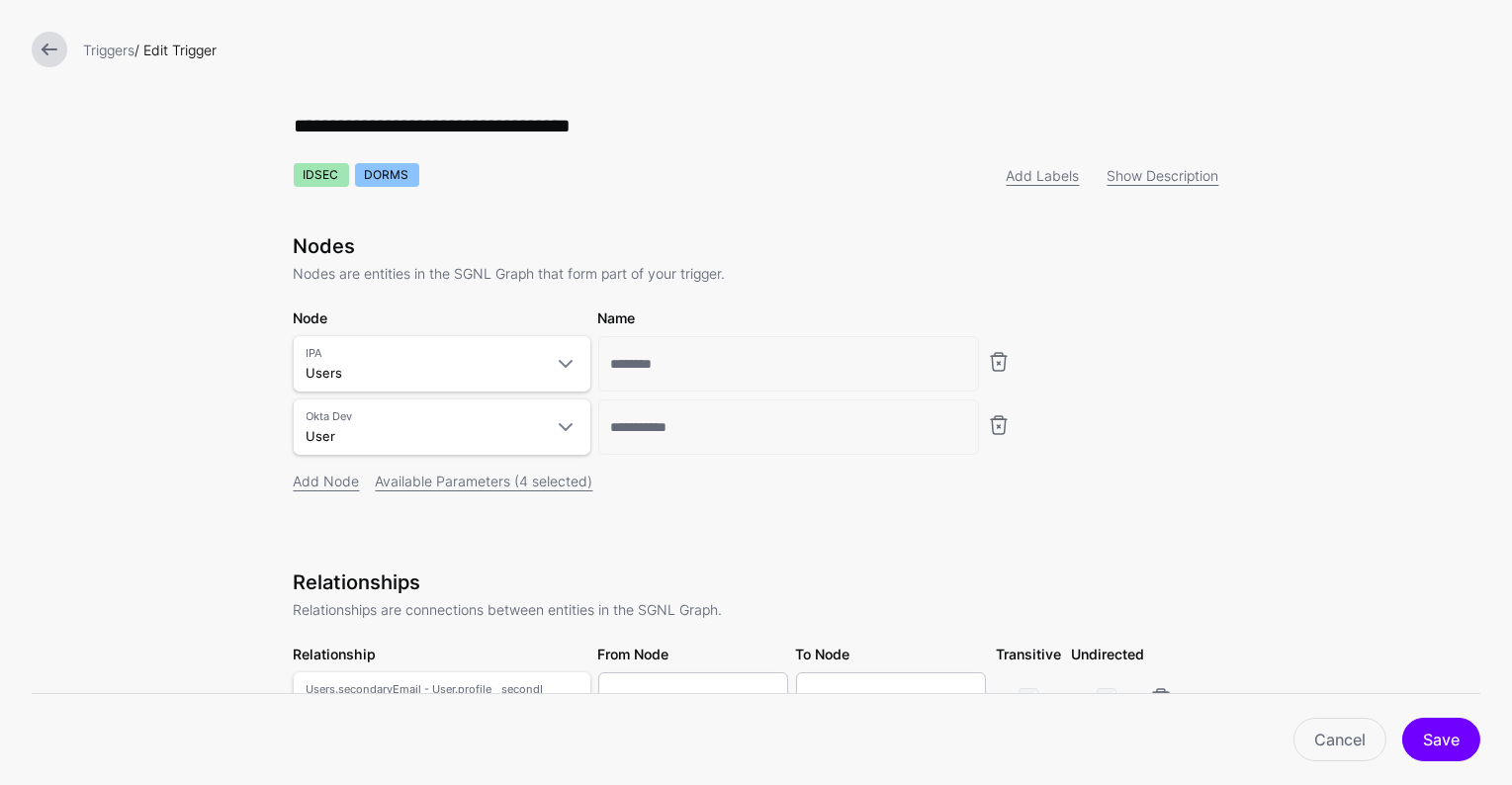 click at bounding box center [49, 49] 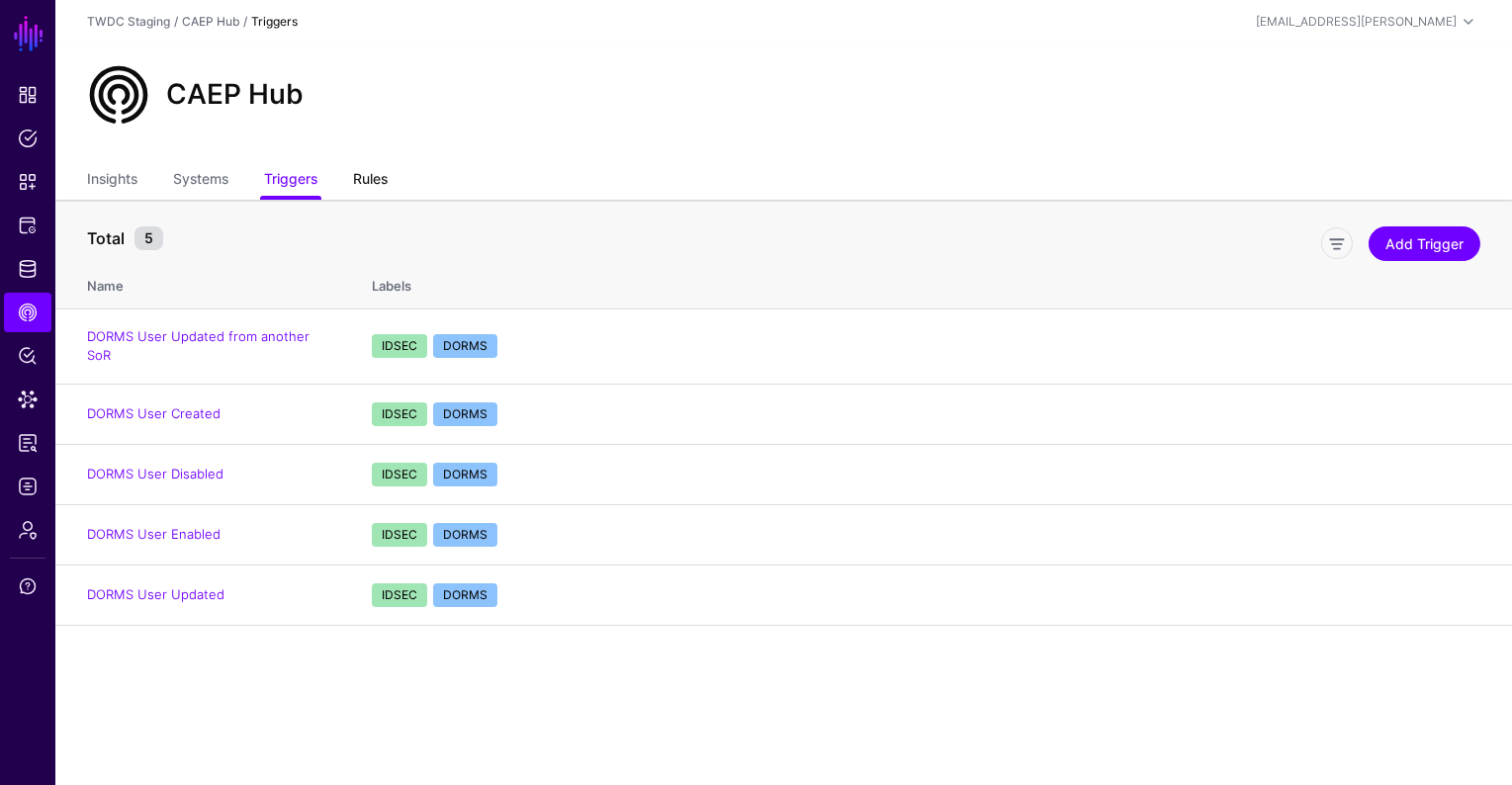 click on "Rules" 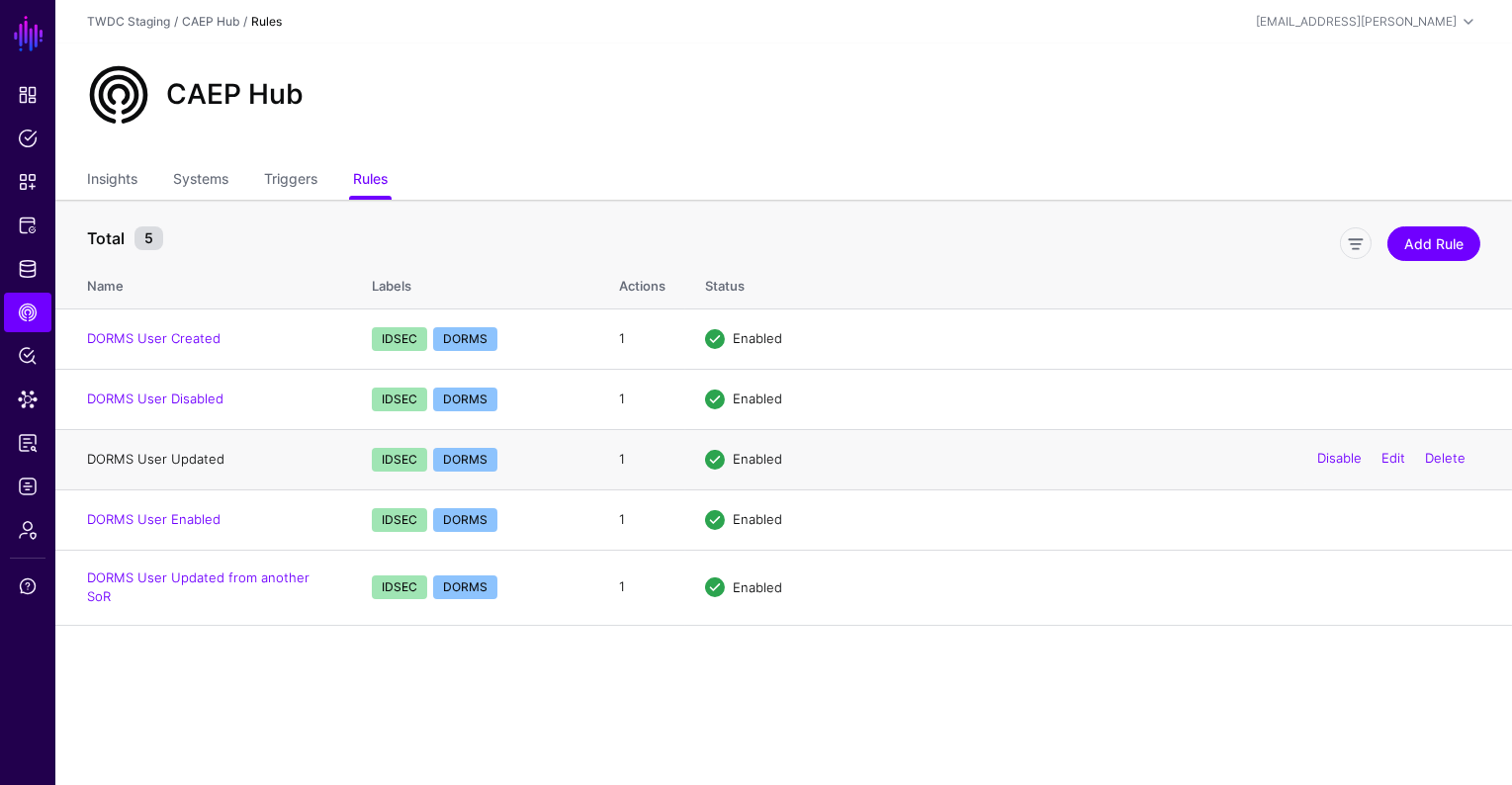 click on "DORMS User Updated" 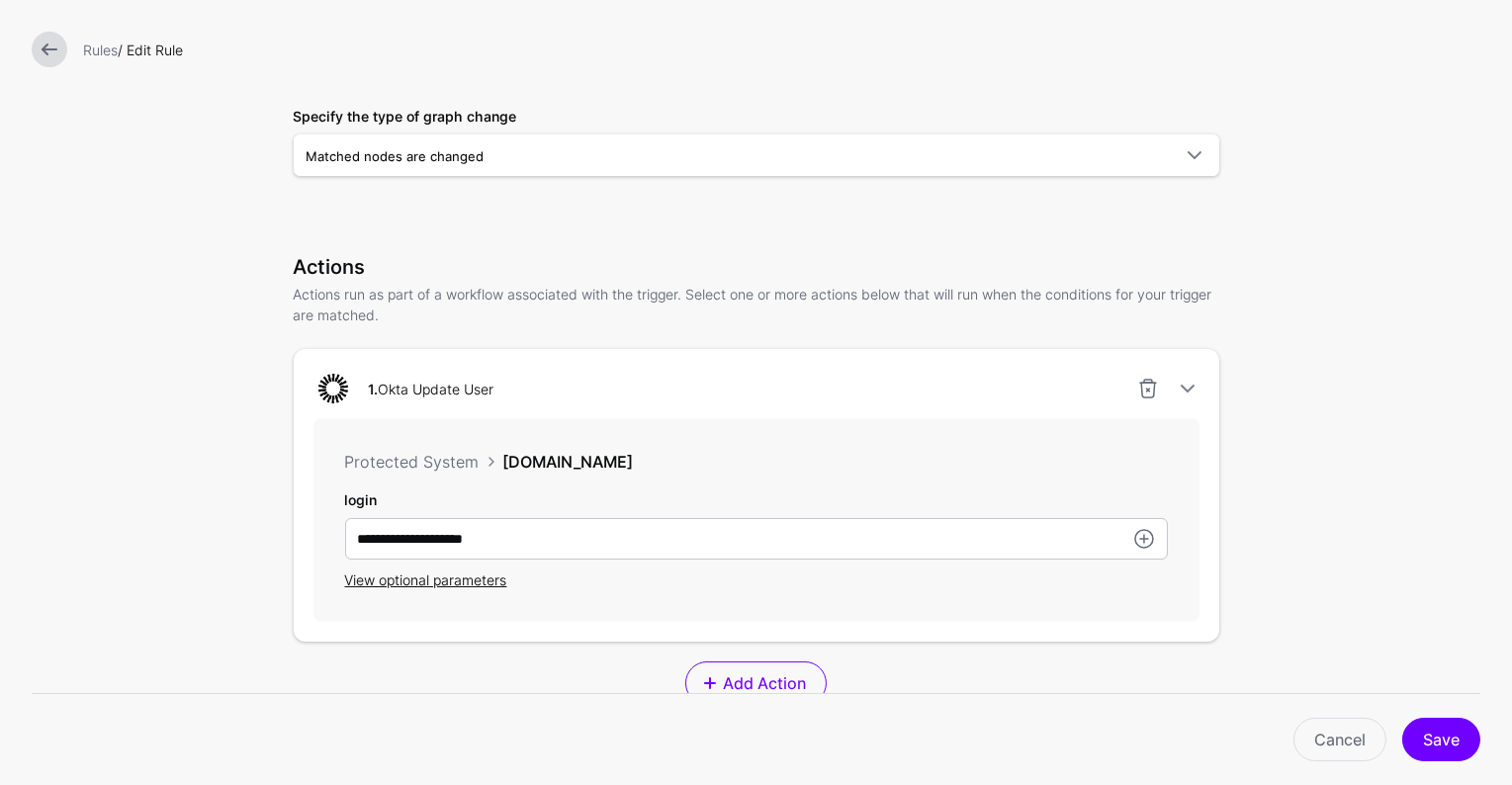 scroll, scrollTop: 0, scrollLeft: 0, axis: both 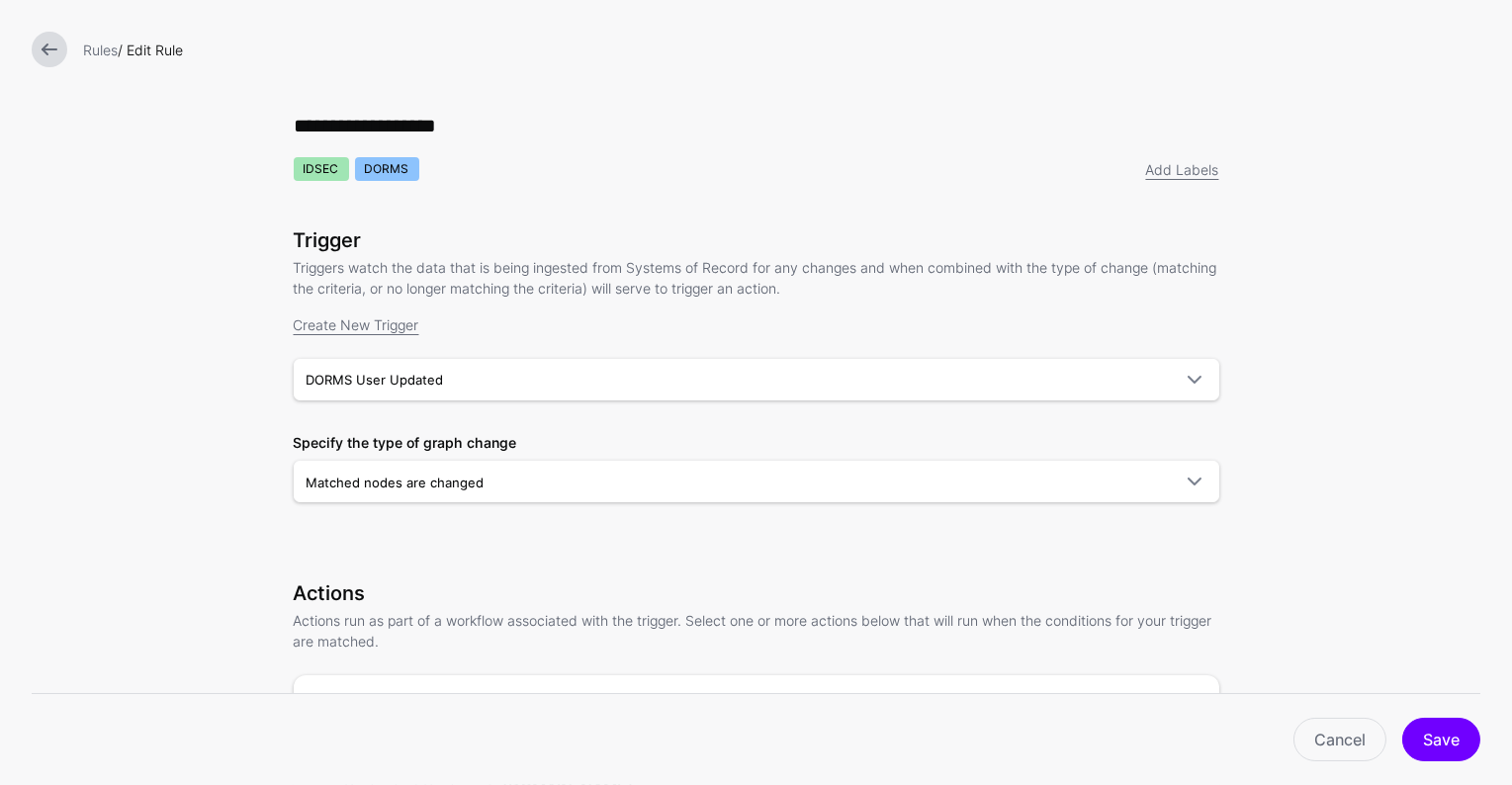 click at bounding box center (49, 49) 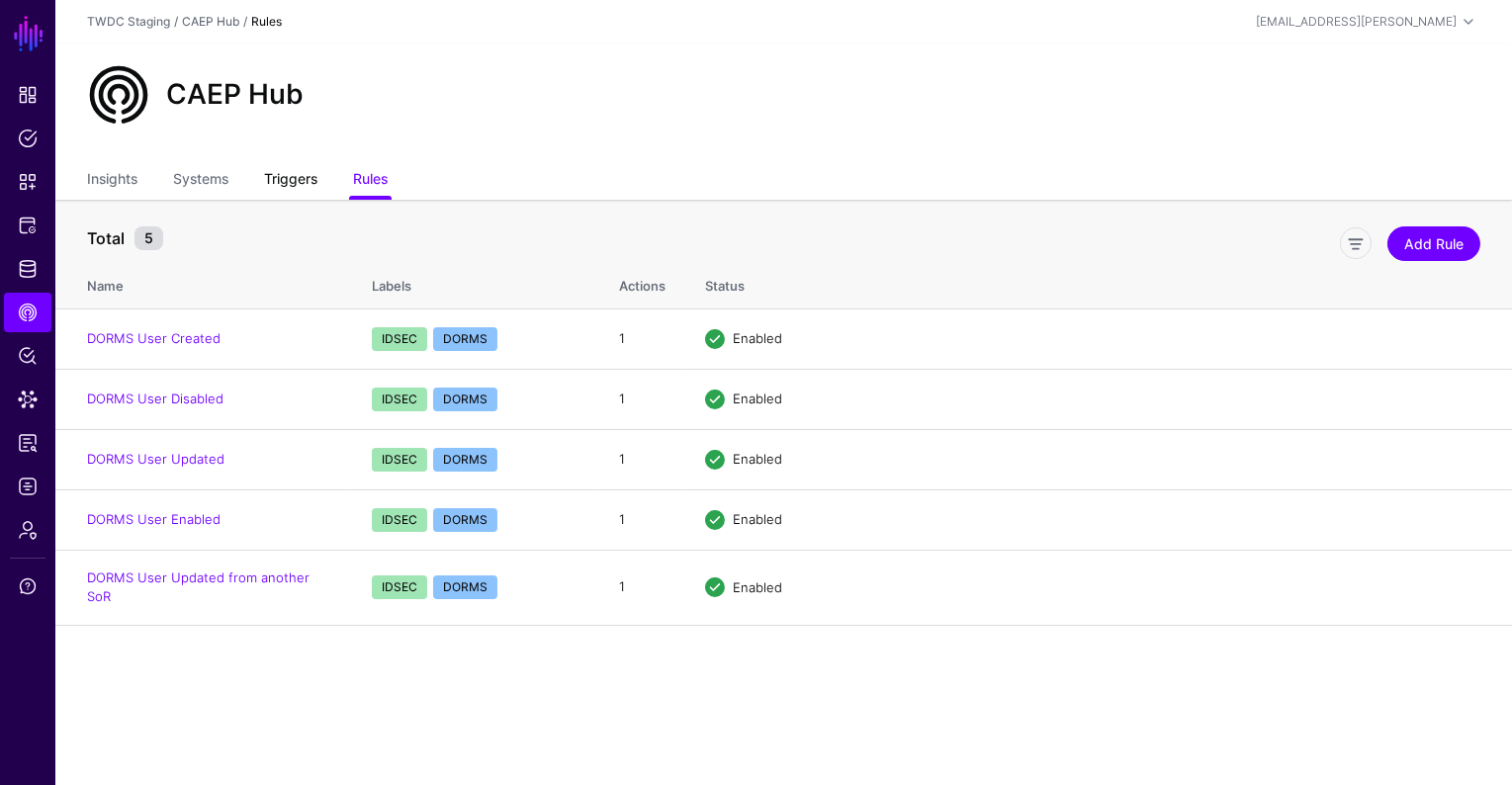click on "Triggers" 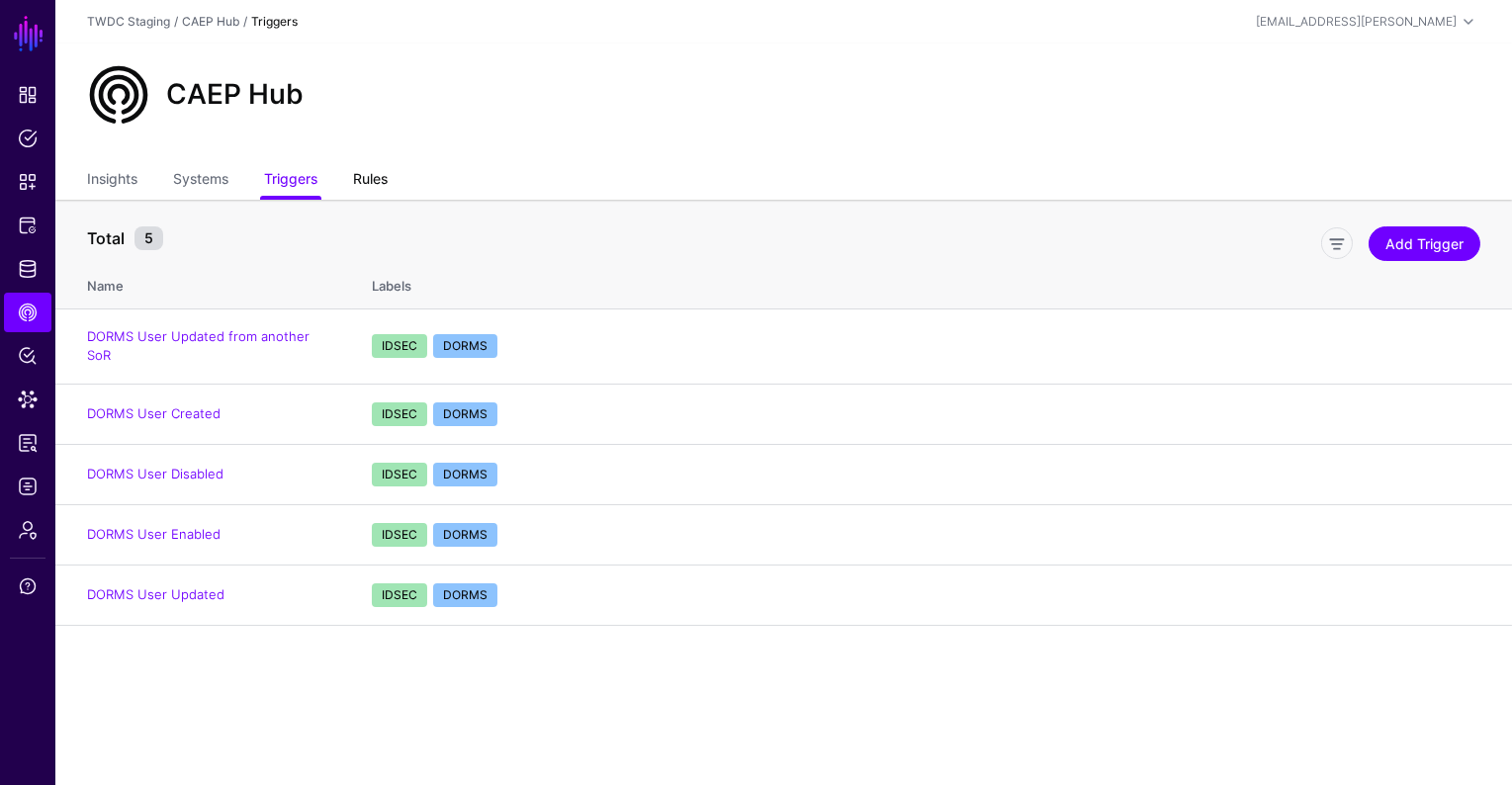 click on "Rules" 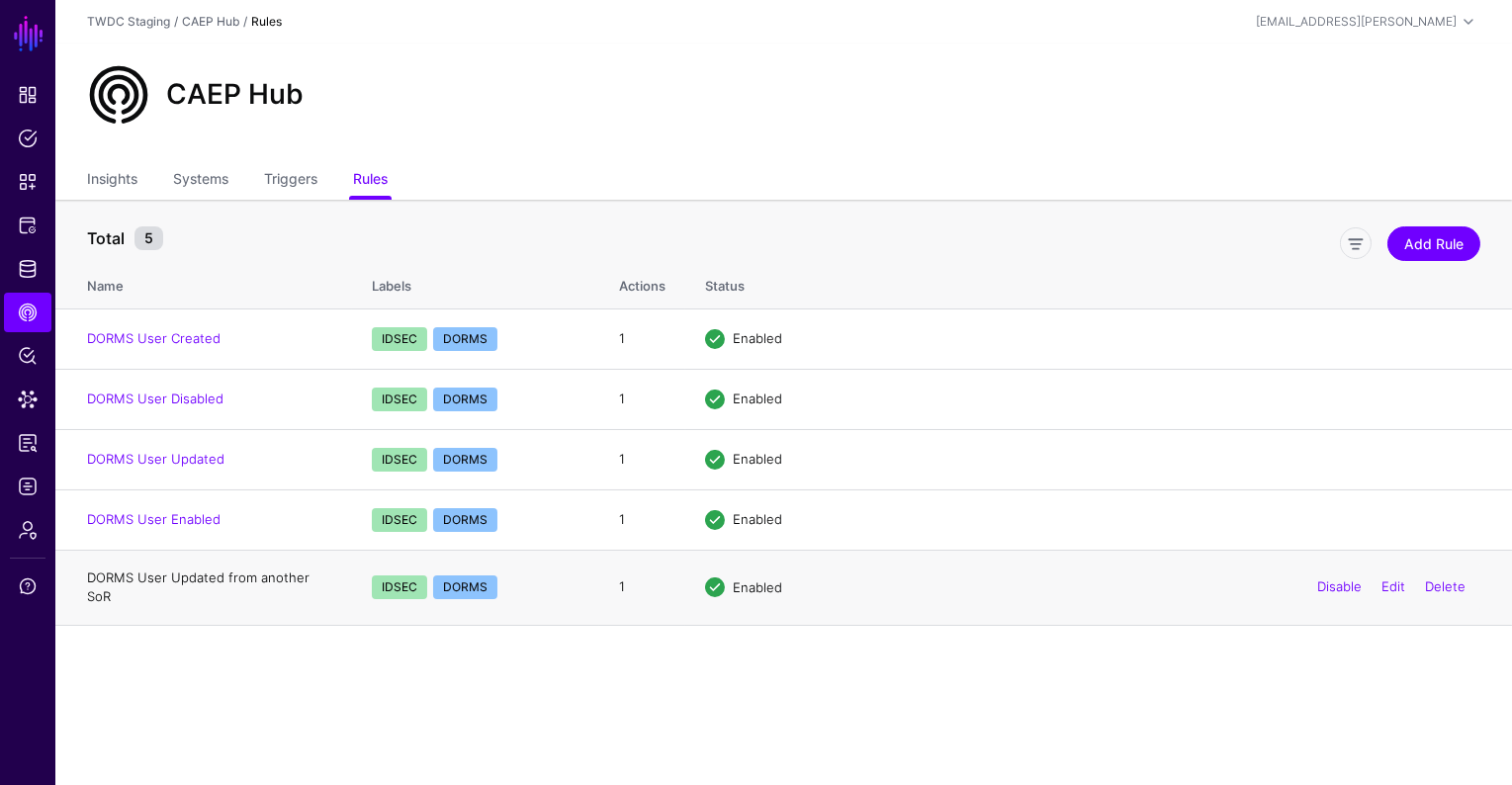 click on "DORMS User Updated from another SoR" 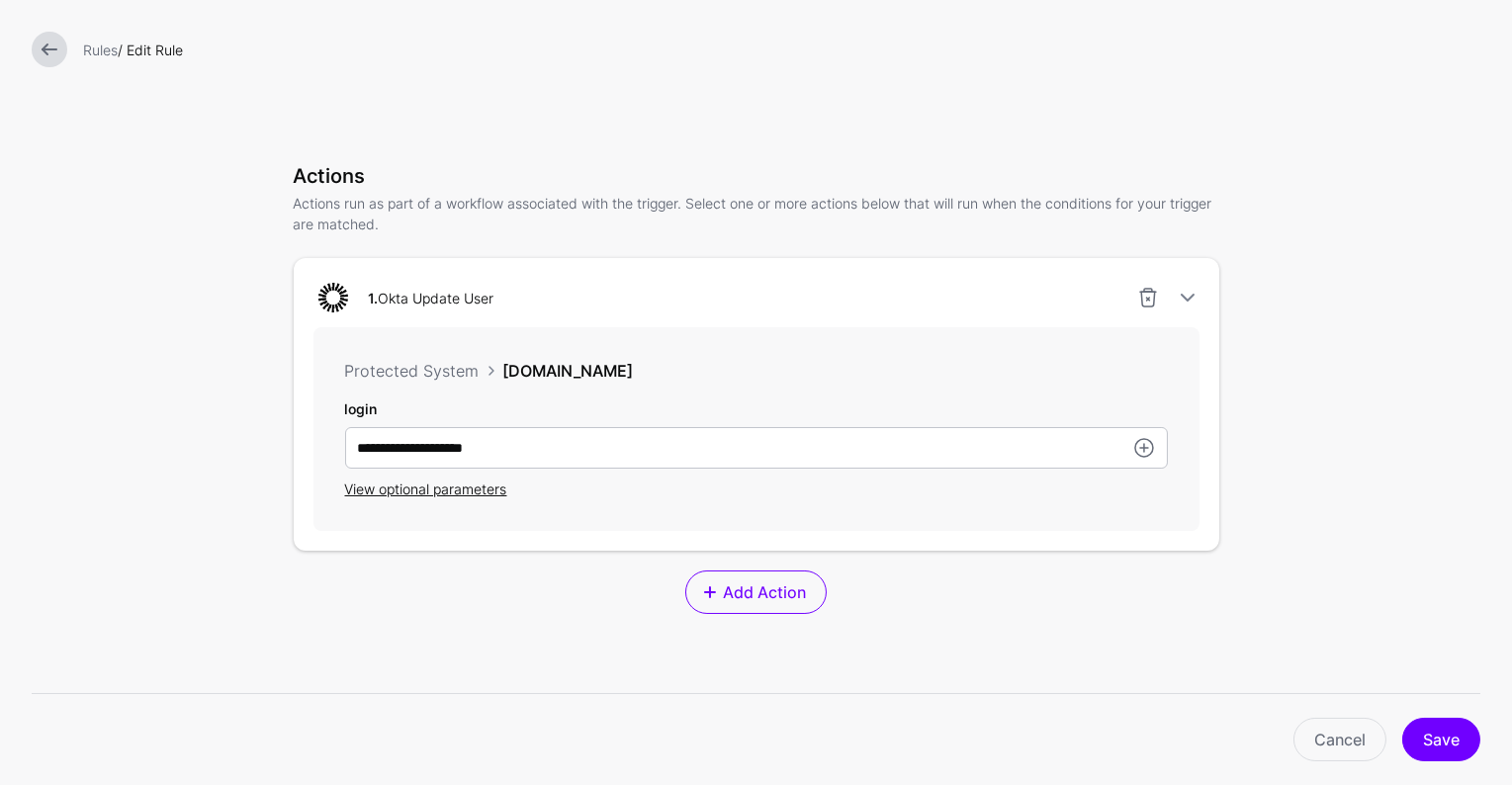 scroll, scrollTop: 418, scrollLeft: 0, axis: vertical 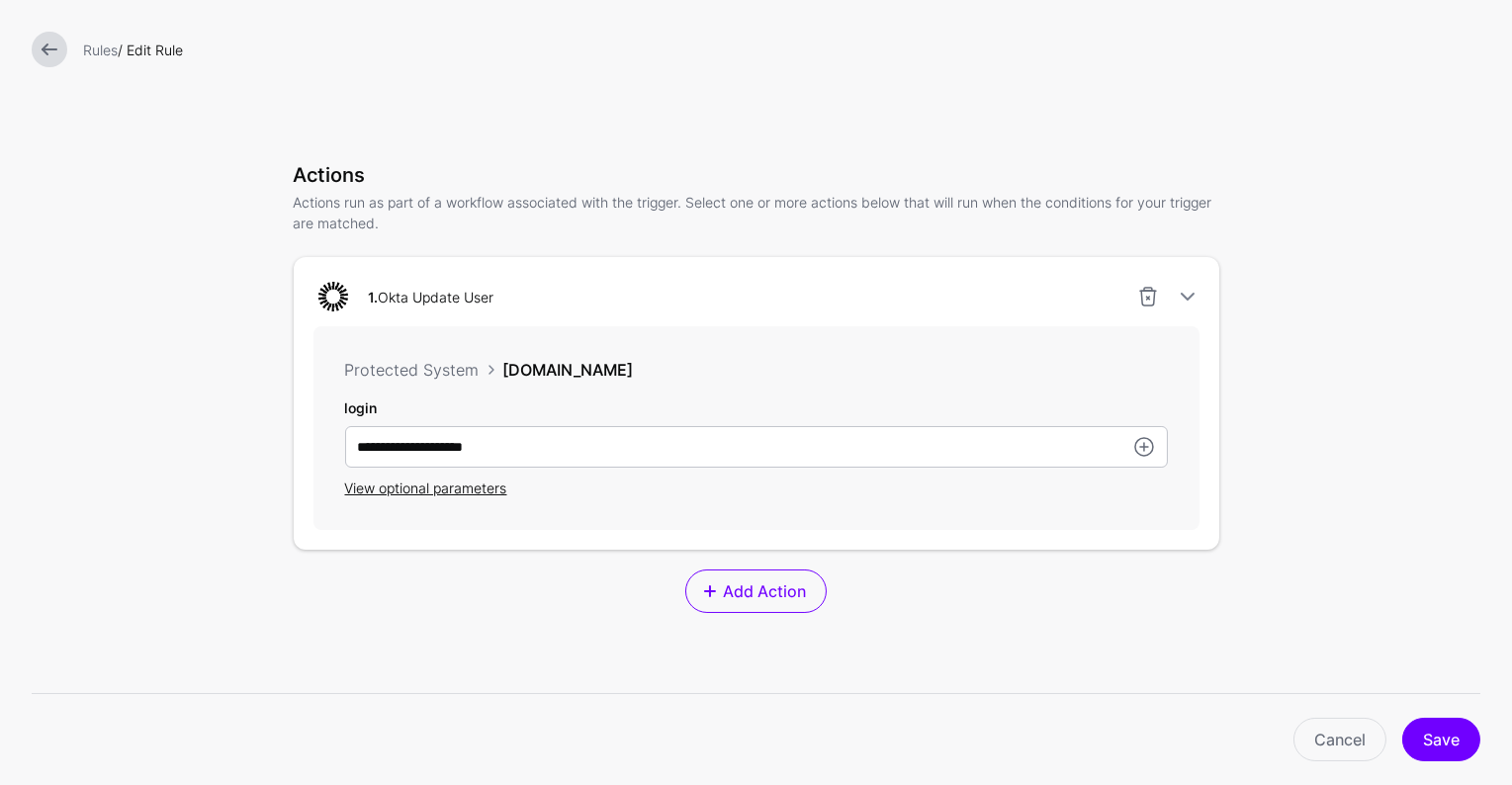 drag, startPoint x: 482, startPoint y: 491, endPoint x: 507, endPoint y: 501, distance: 26.925824 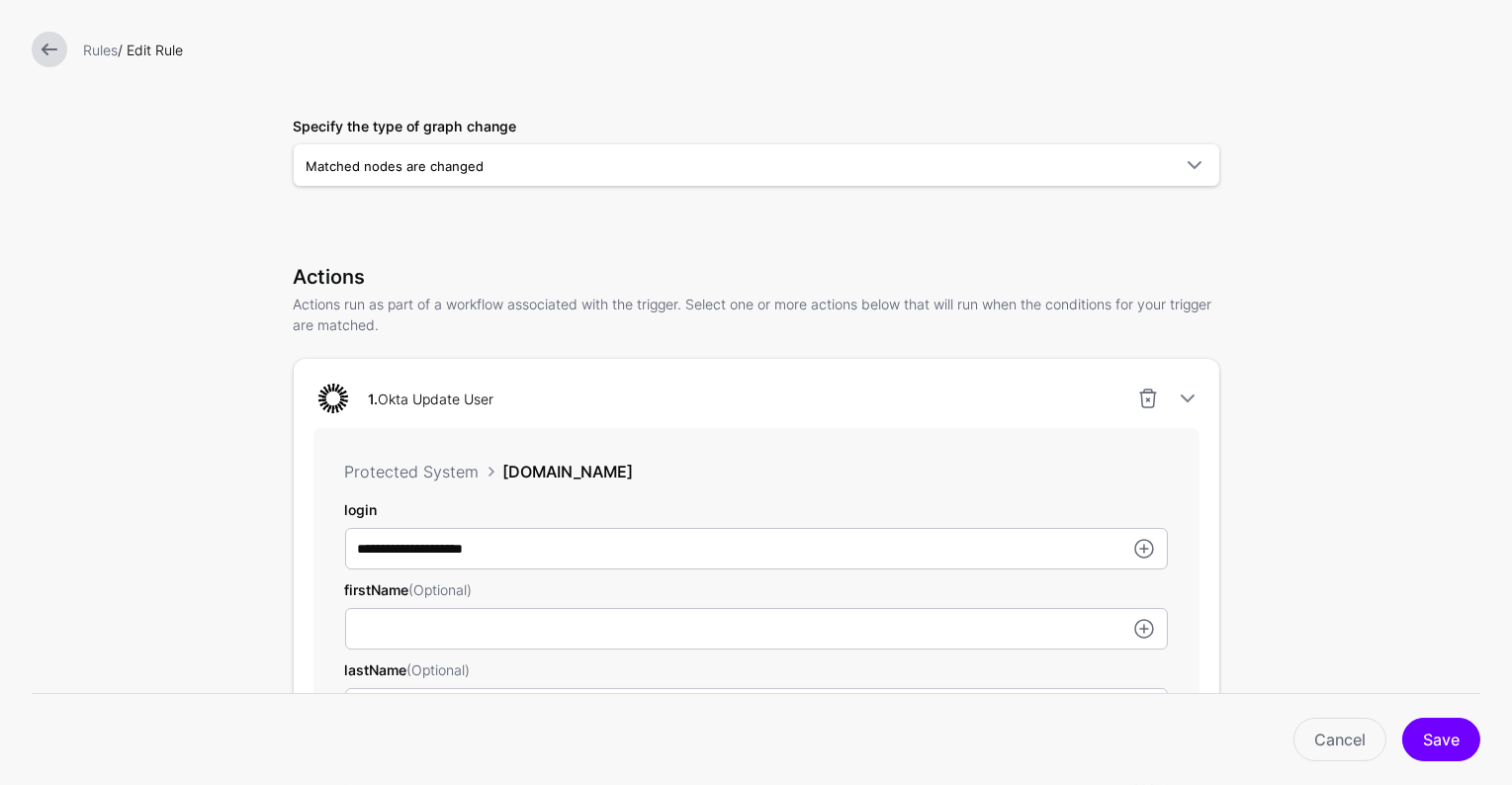 scroll, scrollTop: 0, scrollLeft: 0, axis: both 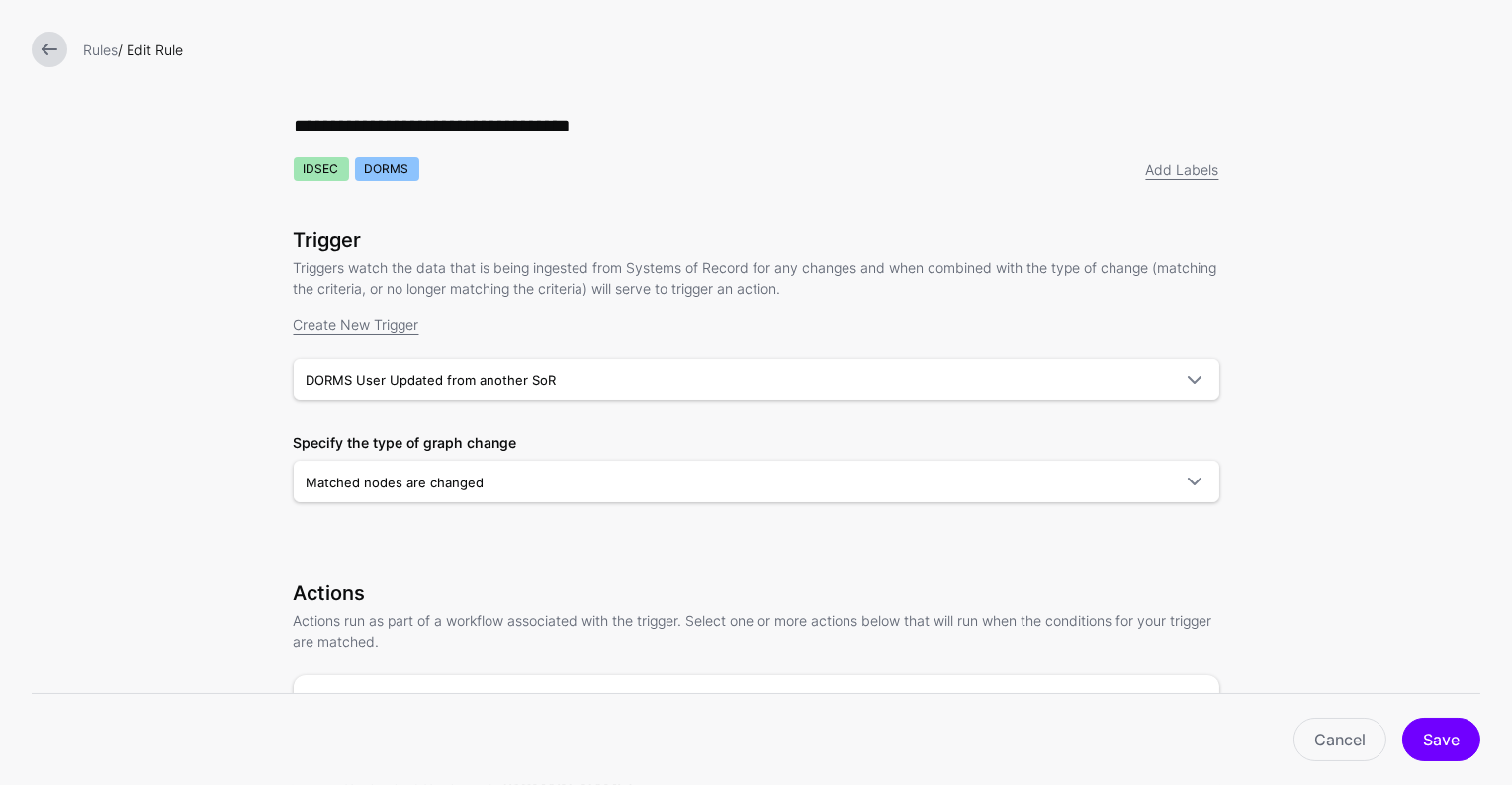 click at bounding box center [49, 49] 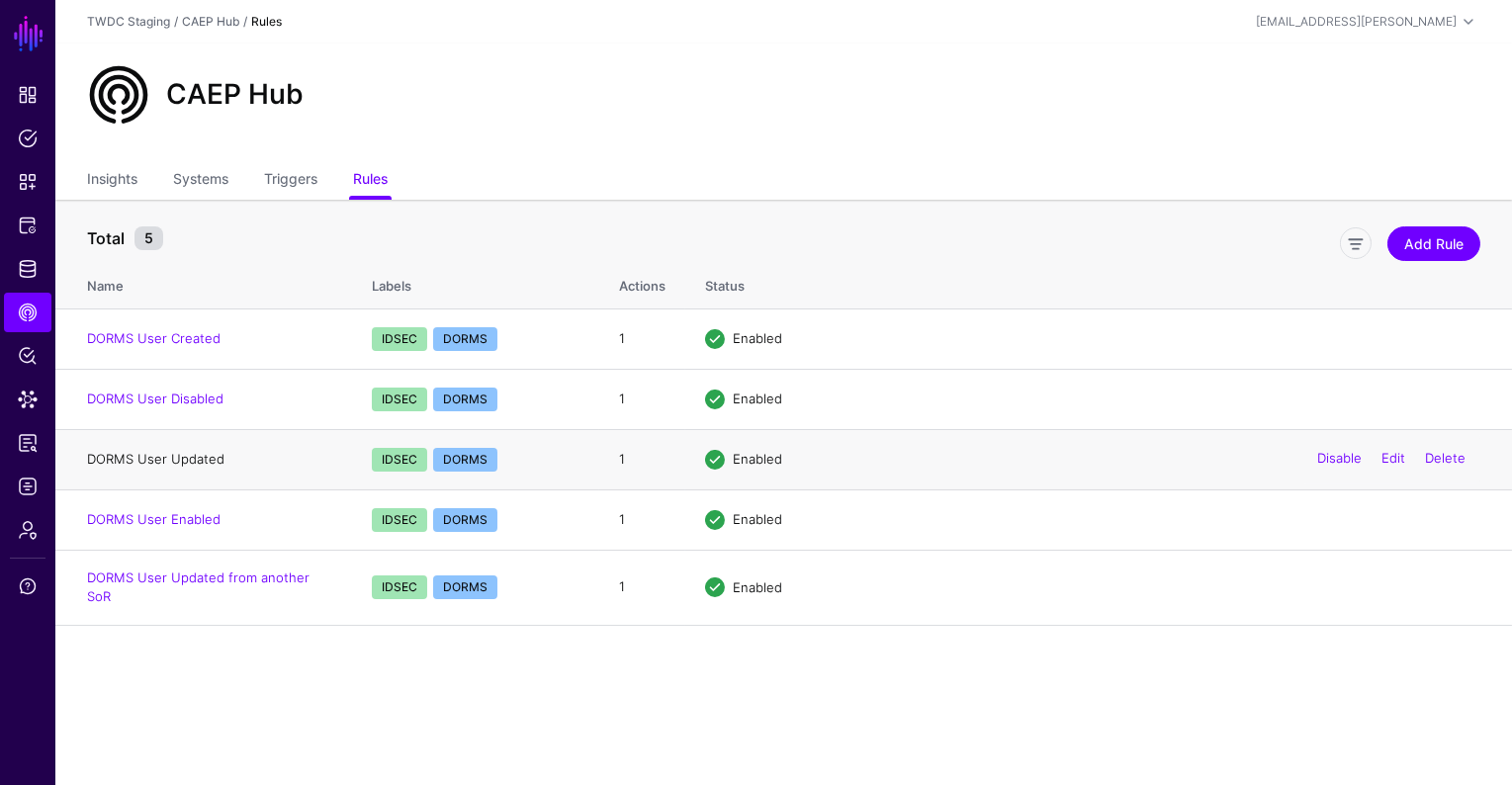 click on "DORMS User Updated" 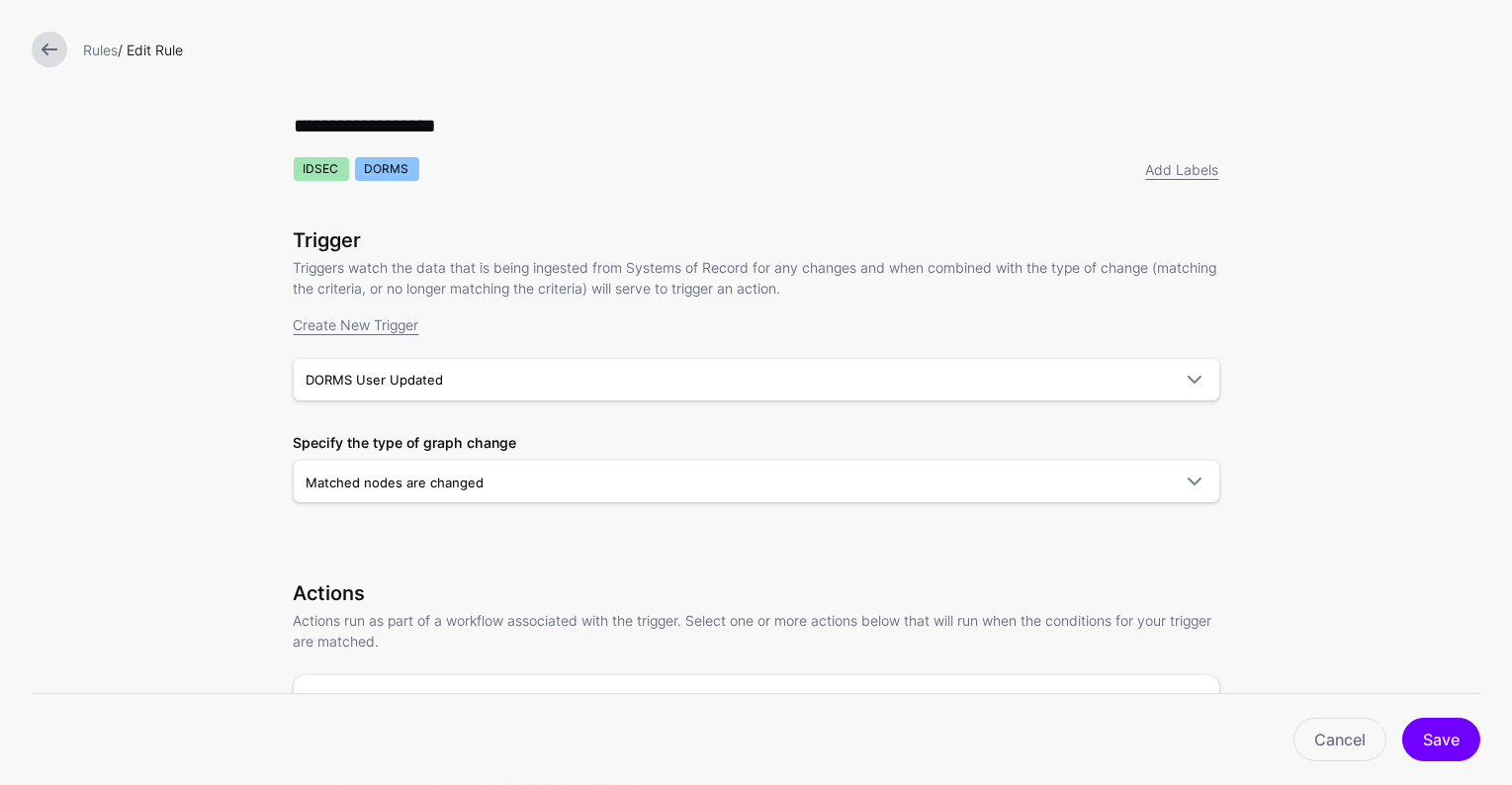 click at bounding box center (49, 49) 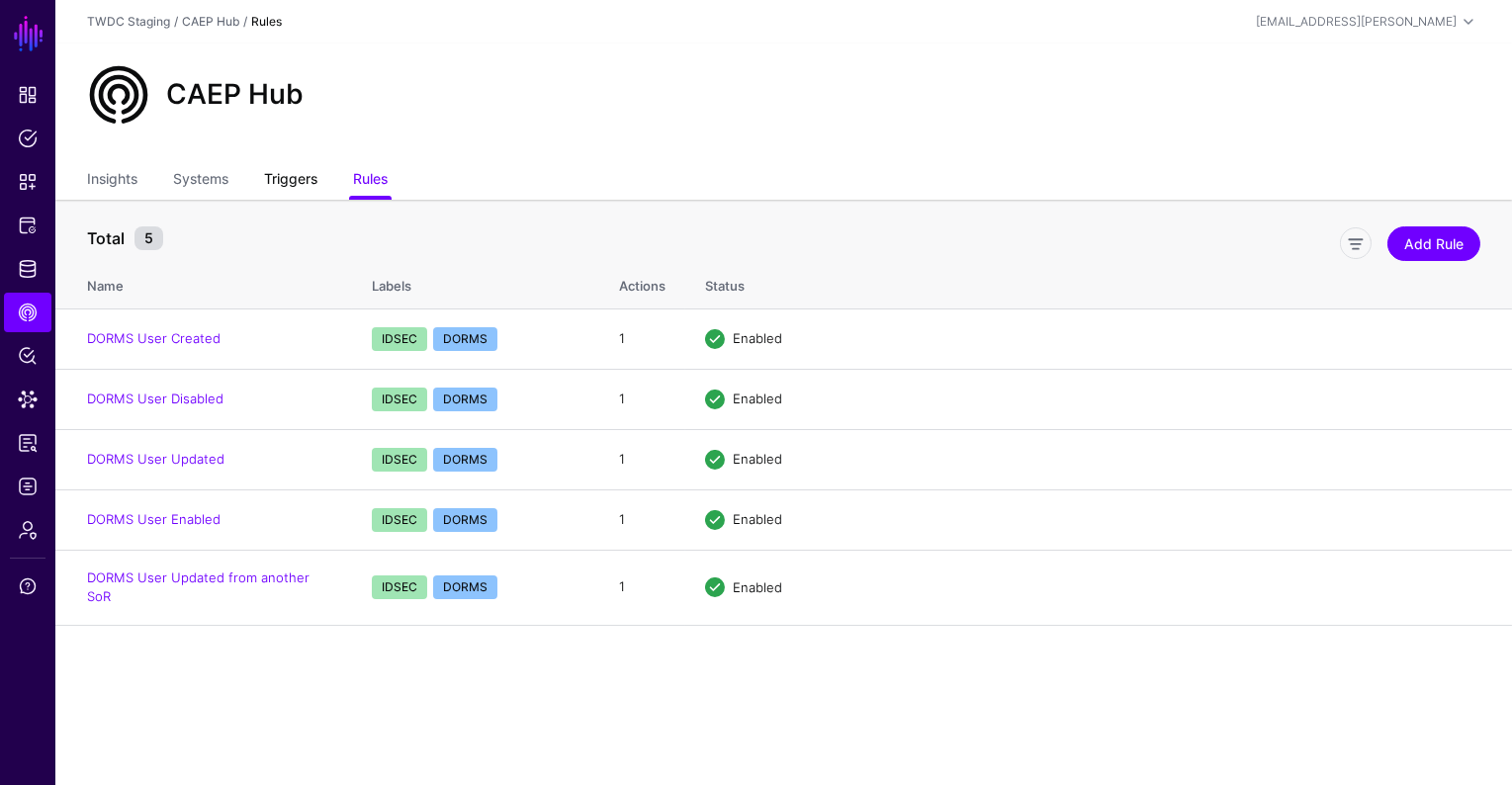 click on "Triggers" 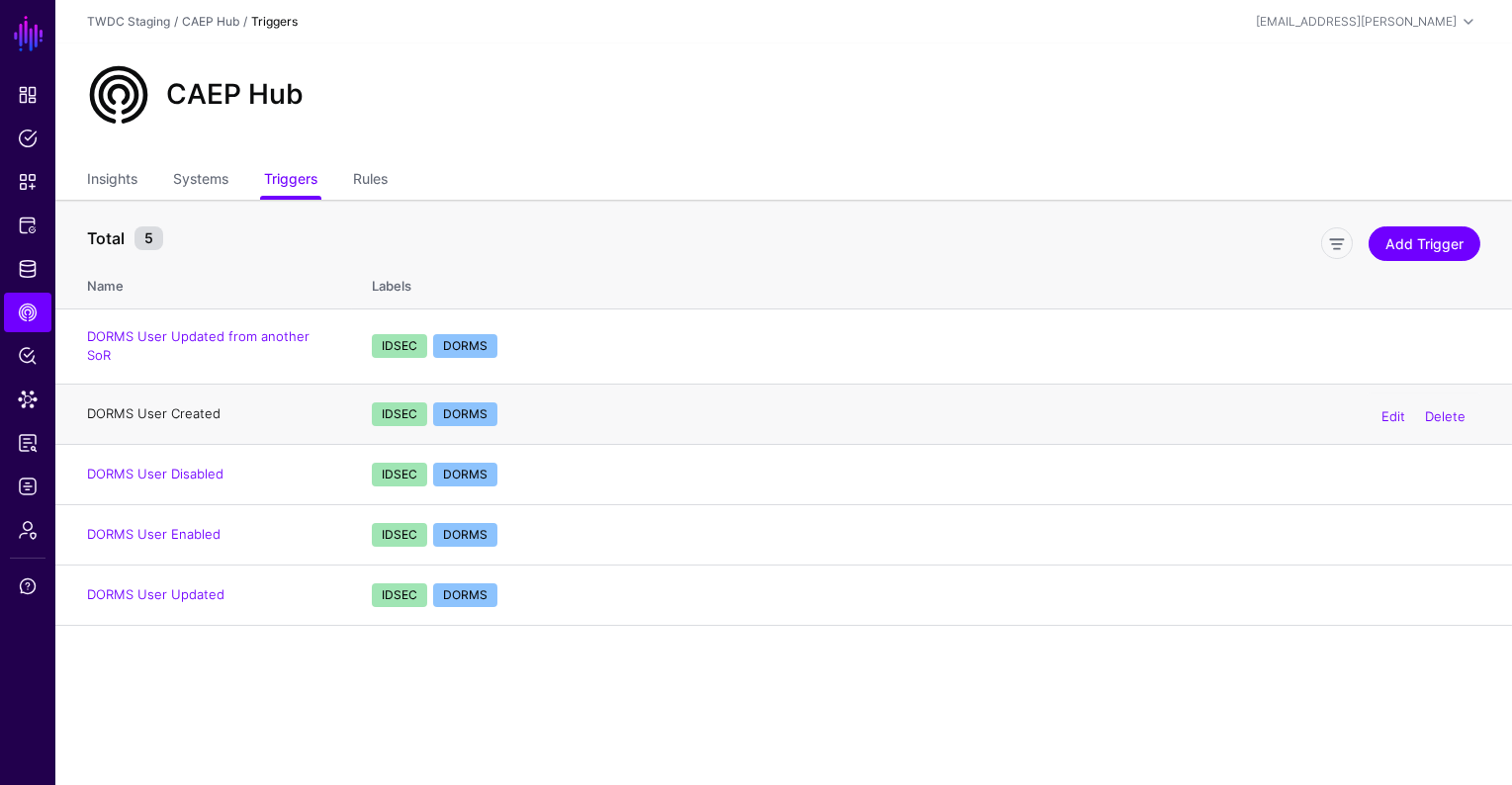 click on "DORMS User Created" 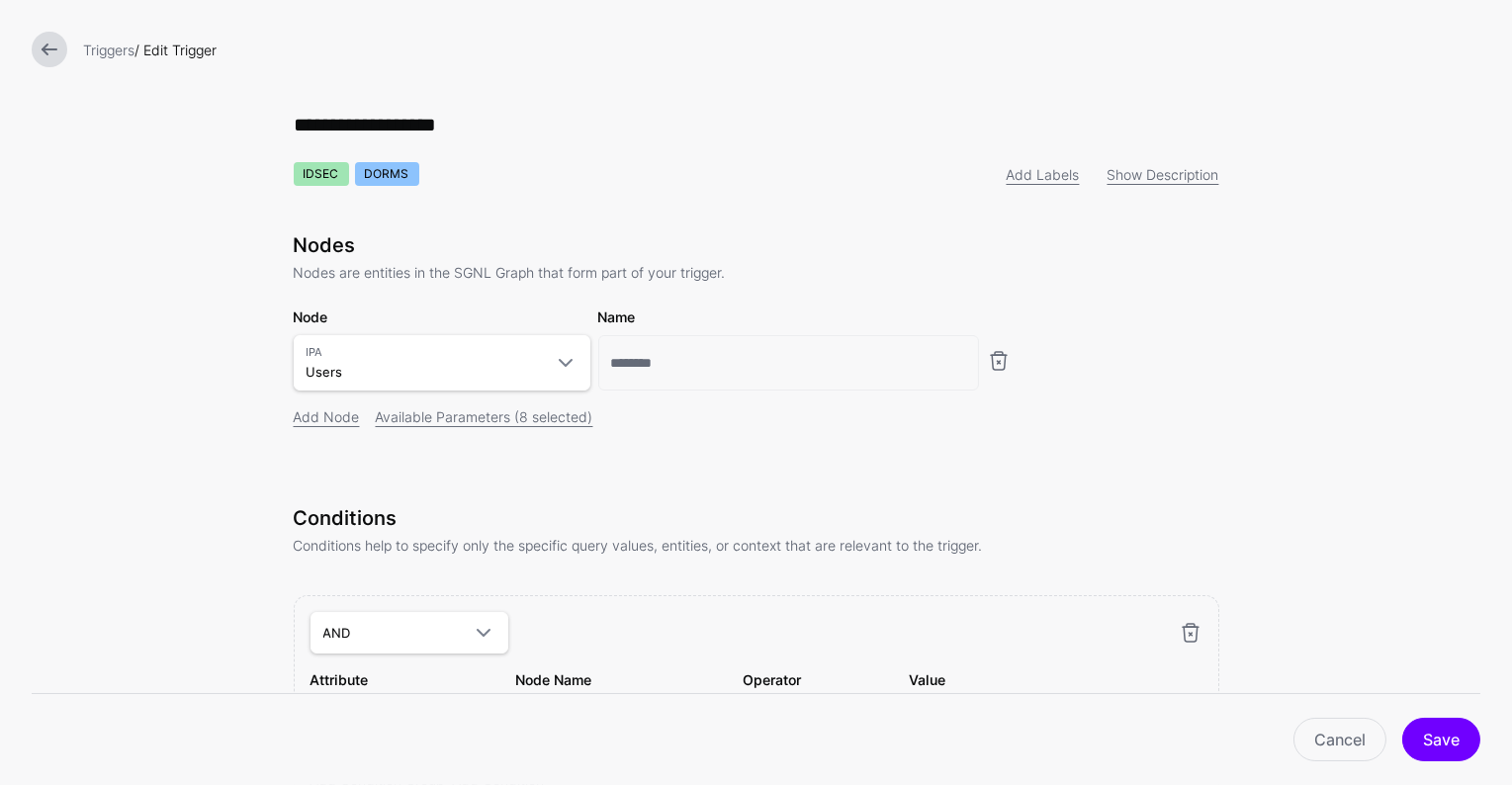 scroll, scrollTop: 0, scrollLeft: 0, axis: both 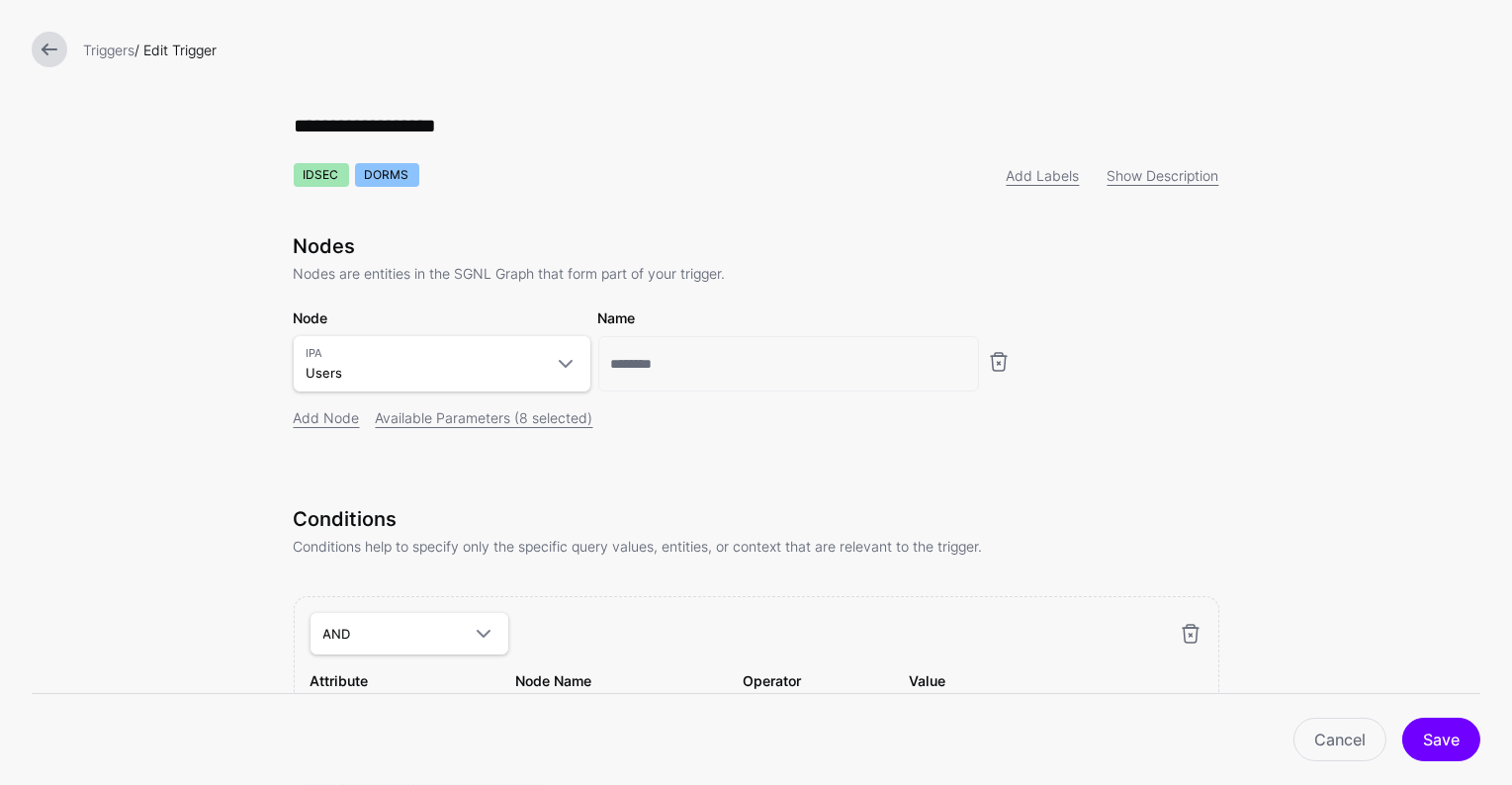 click at bounding box center (49, 49) 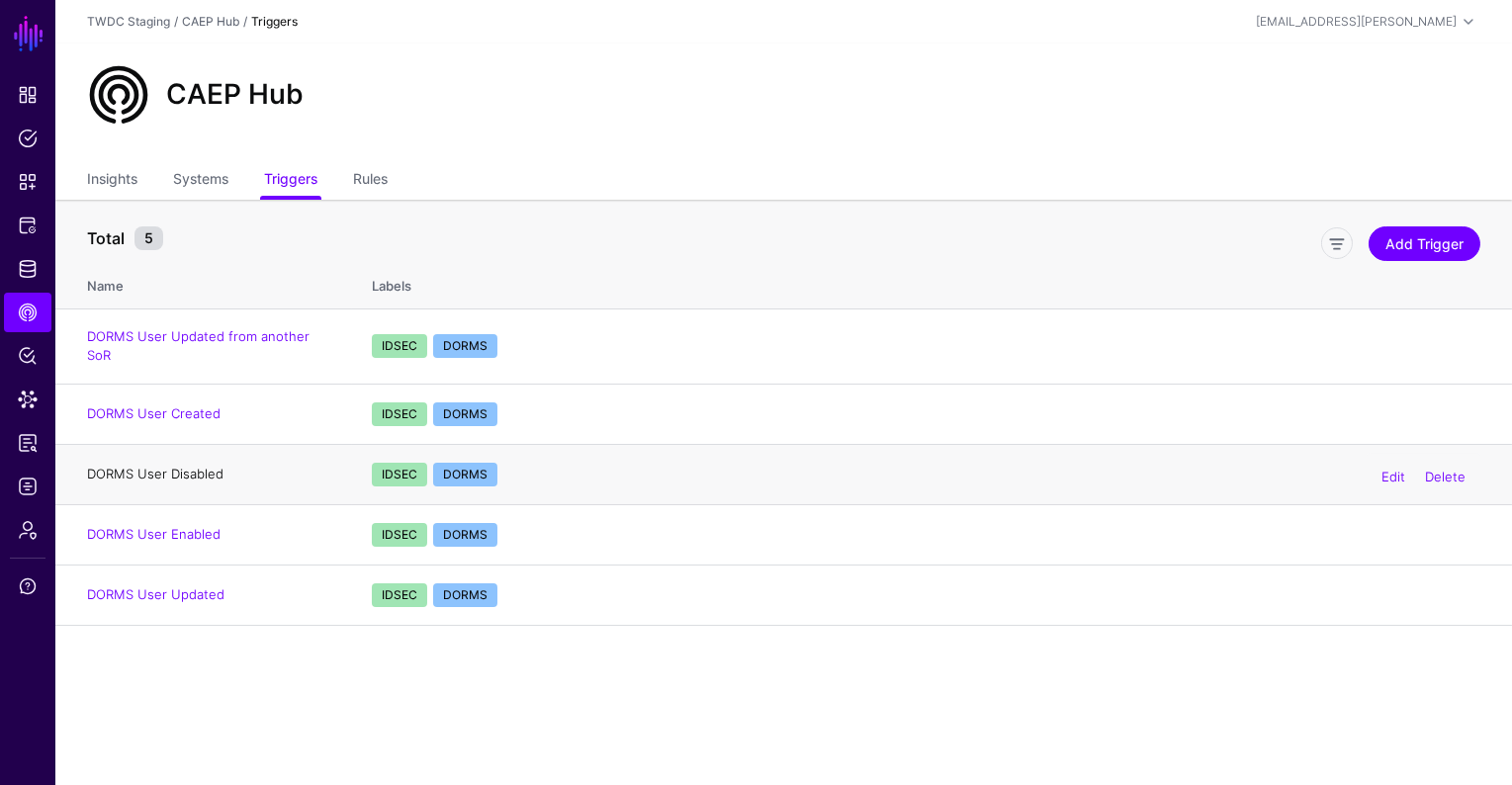 click on "DORMS User Disabled" 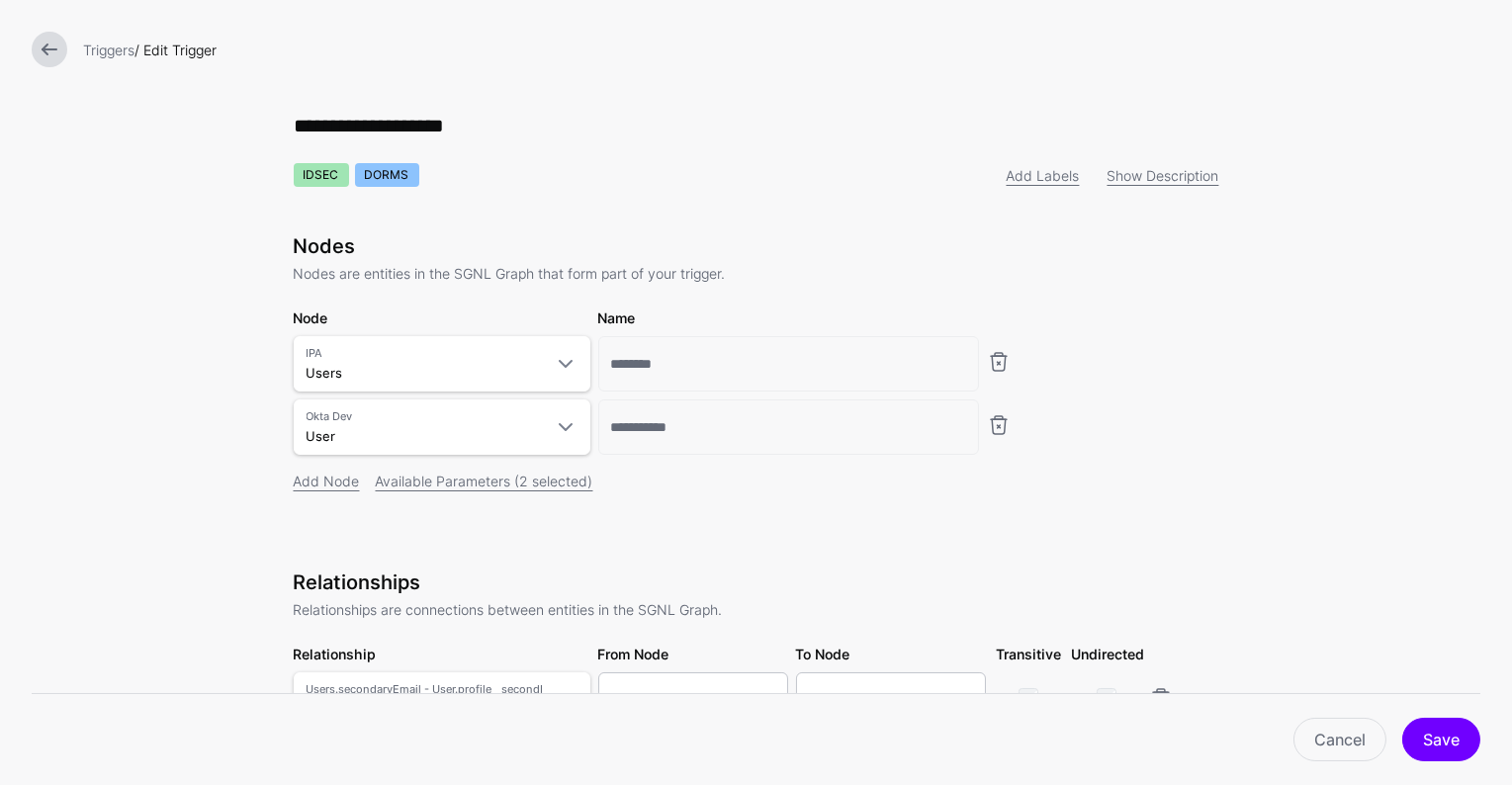 click at bounding box center (49, 49) 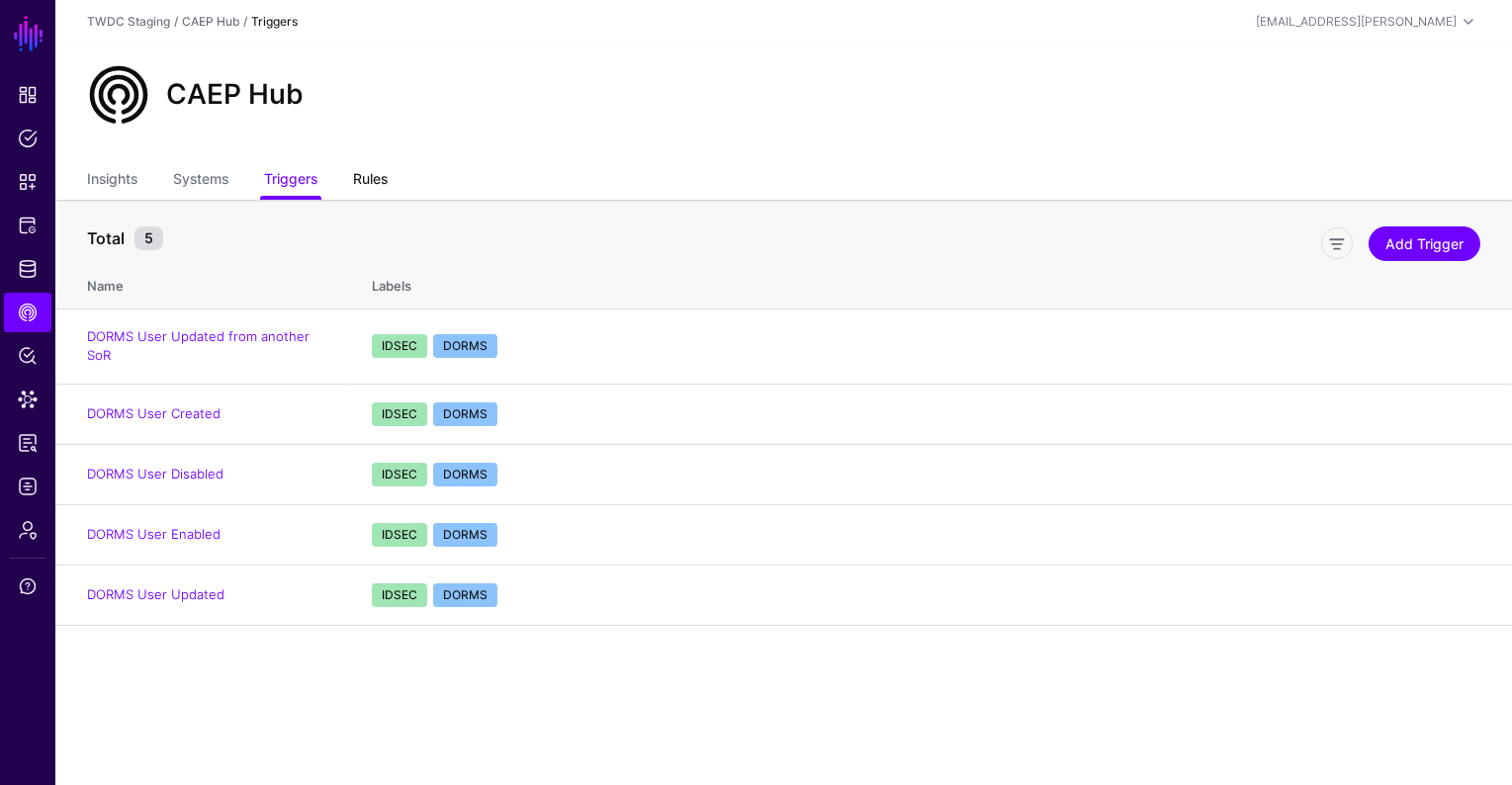 click on "Rules" 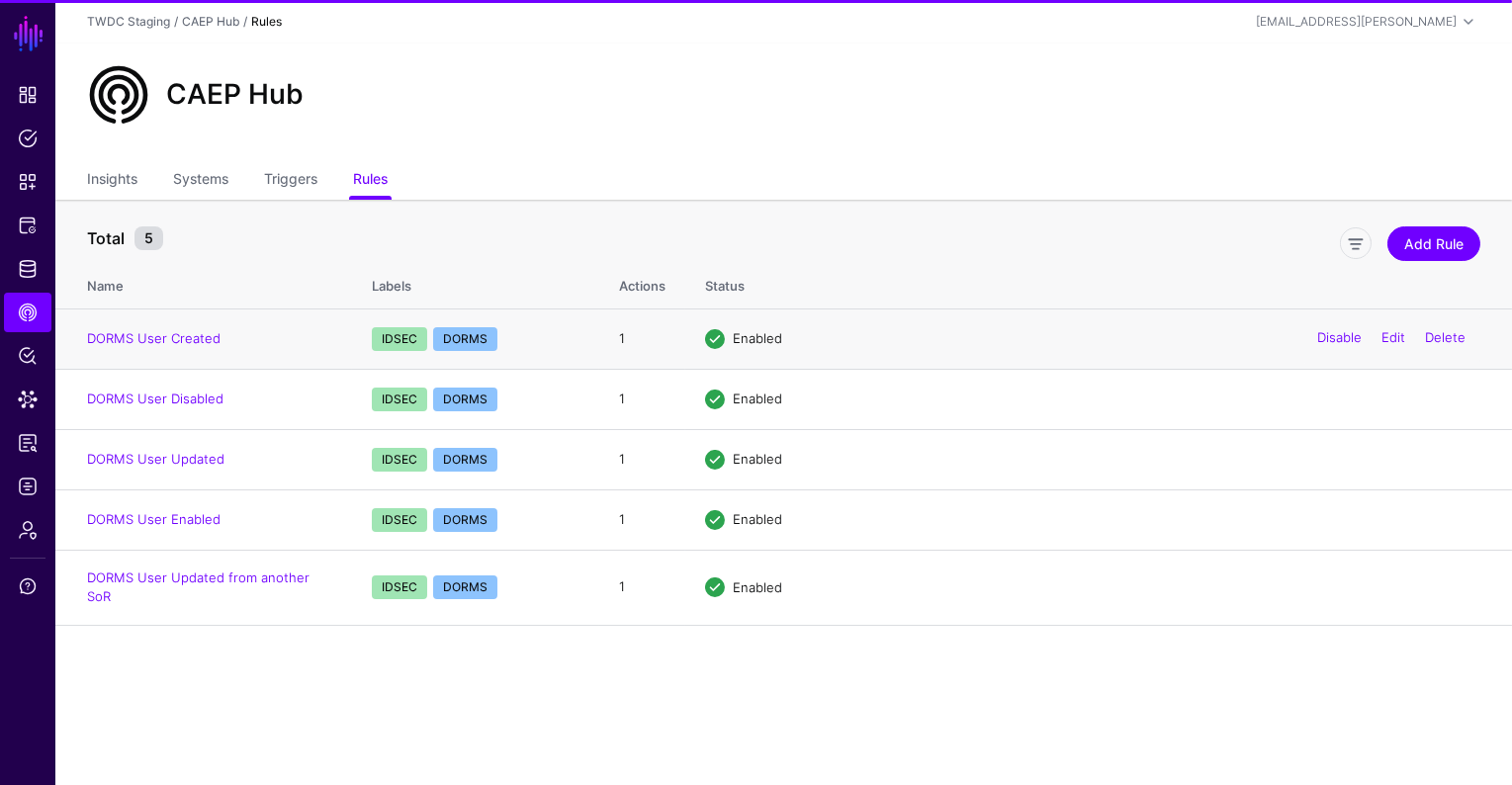 click on "DORMS User Created" 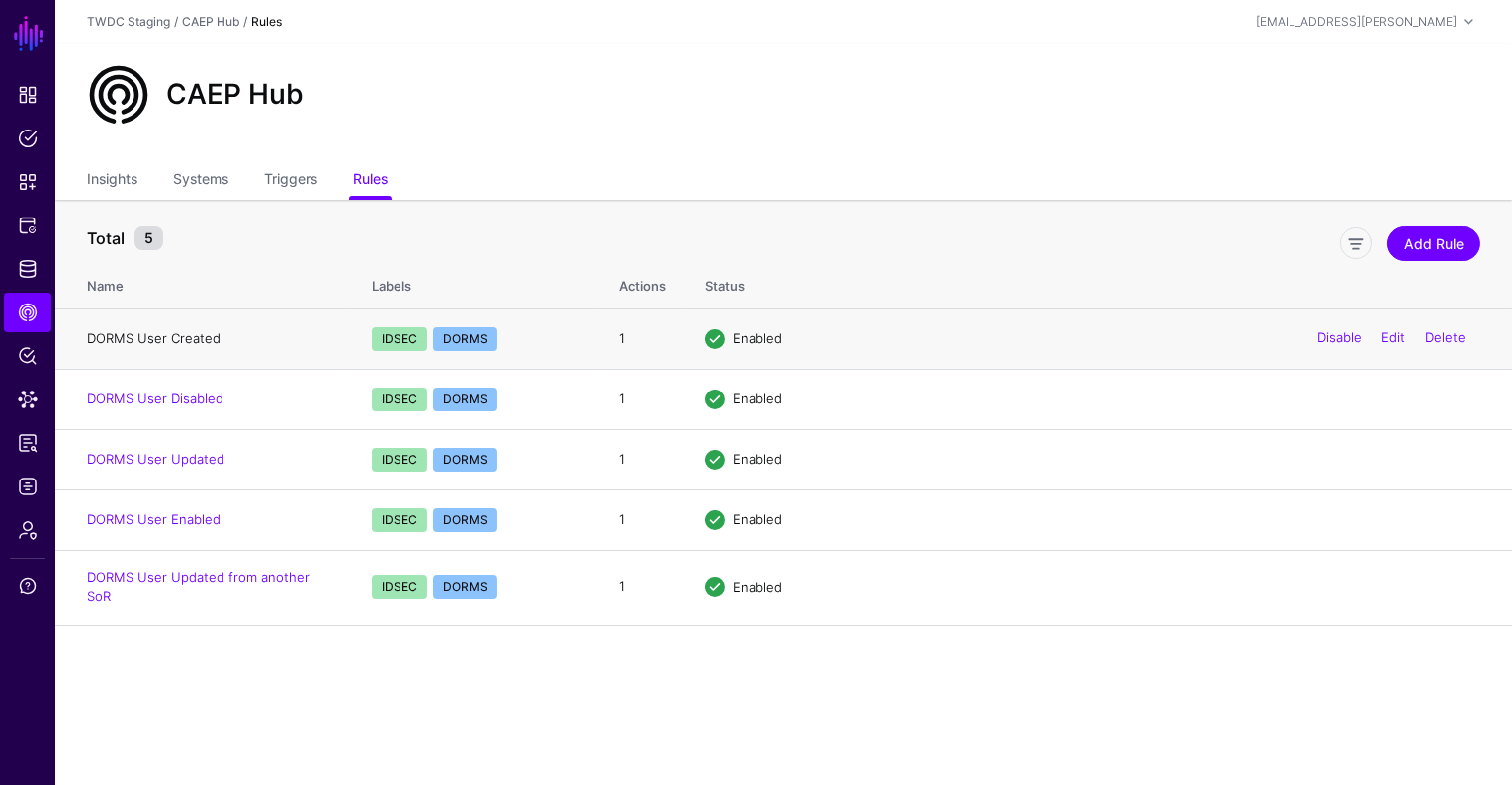 click on "DORMS User Created" 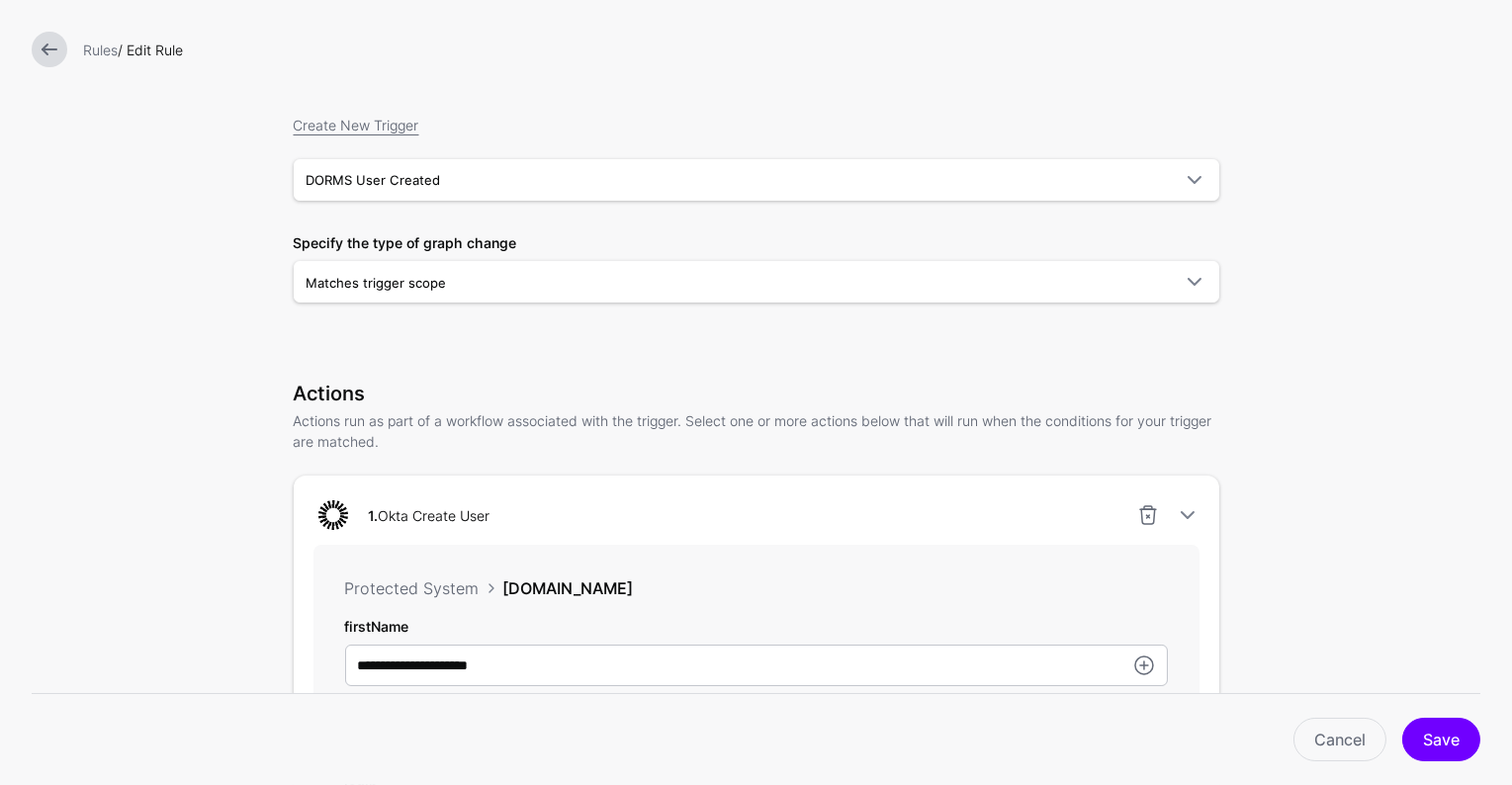 scroll, scrollTop: 0, scrollLeft: 0, axis: both 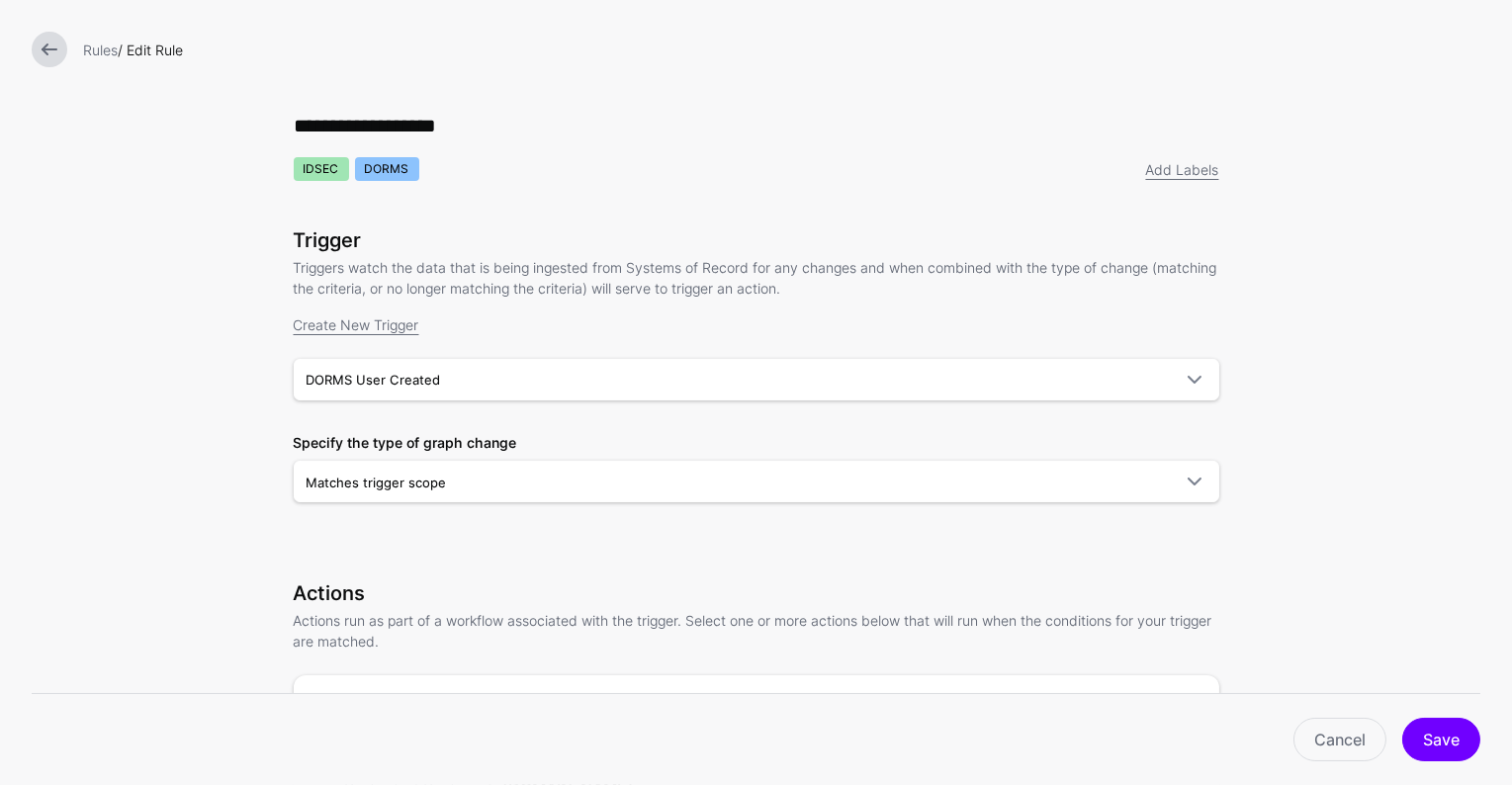 click at bounding box center (49, 49) 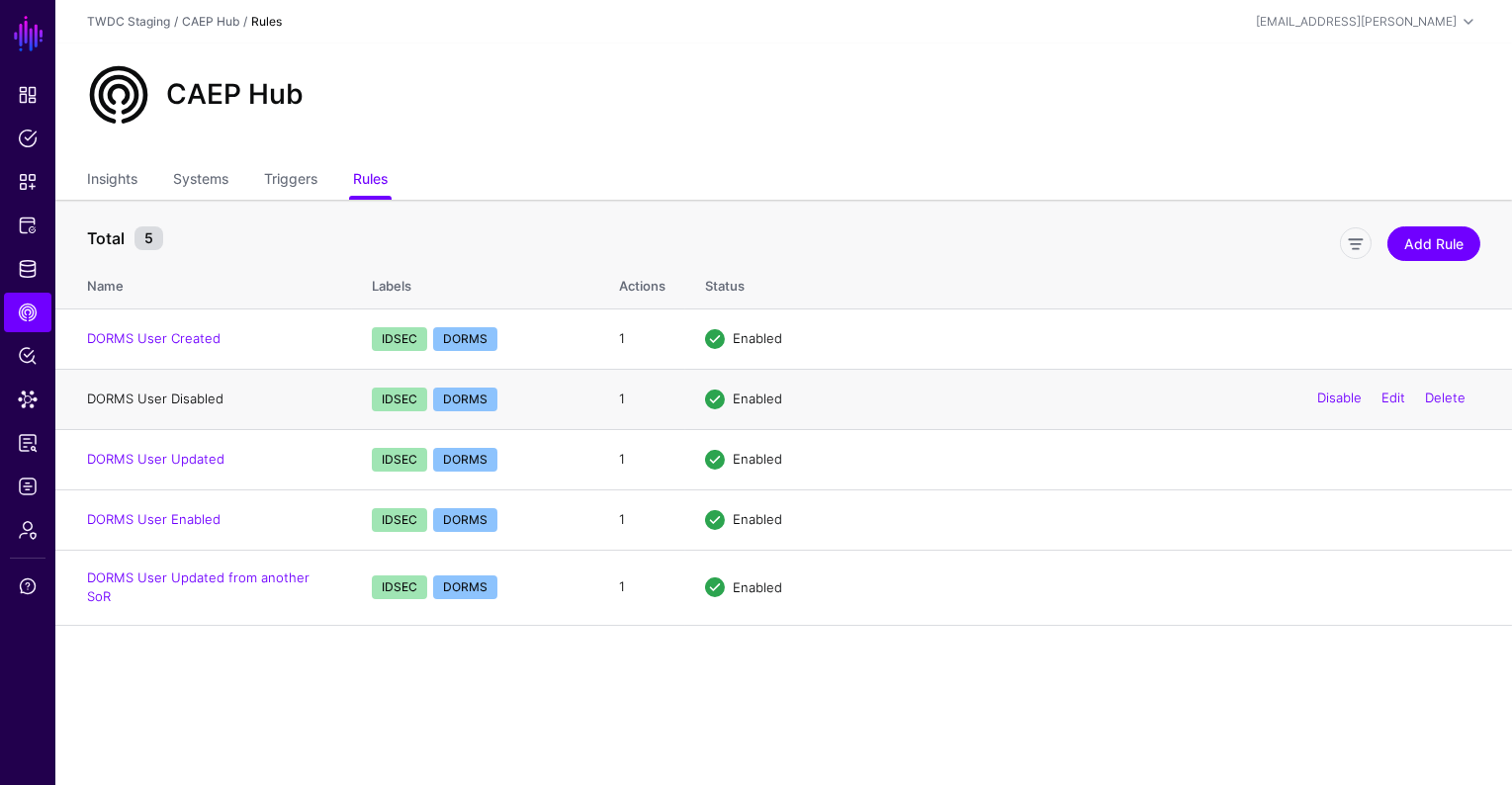click on "DORMS User Disabled" 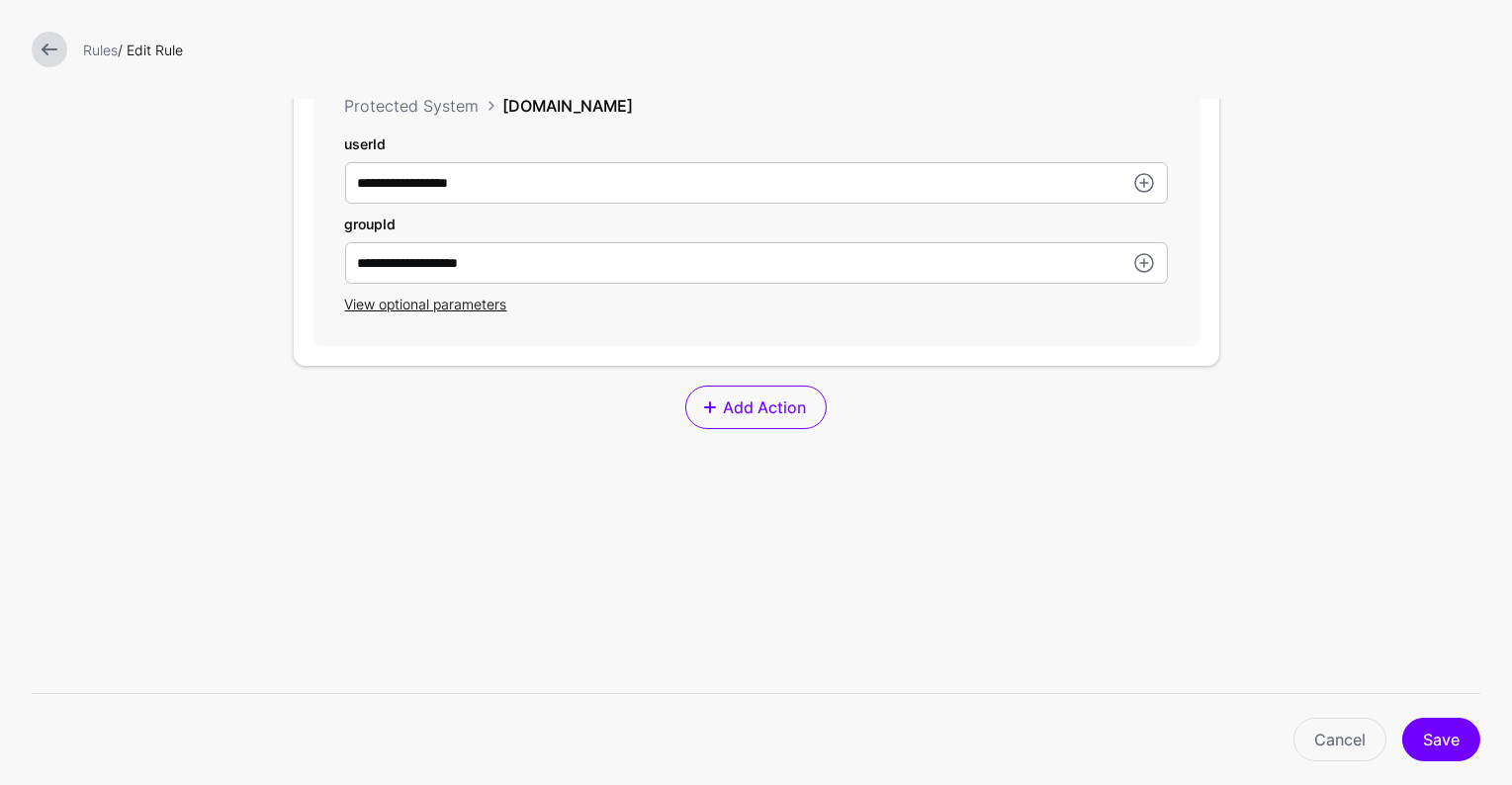 scroll, scrollTop: 556, scrollLeft: 0, axis: vertical 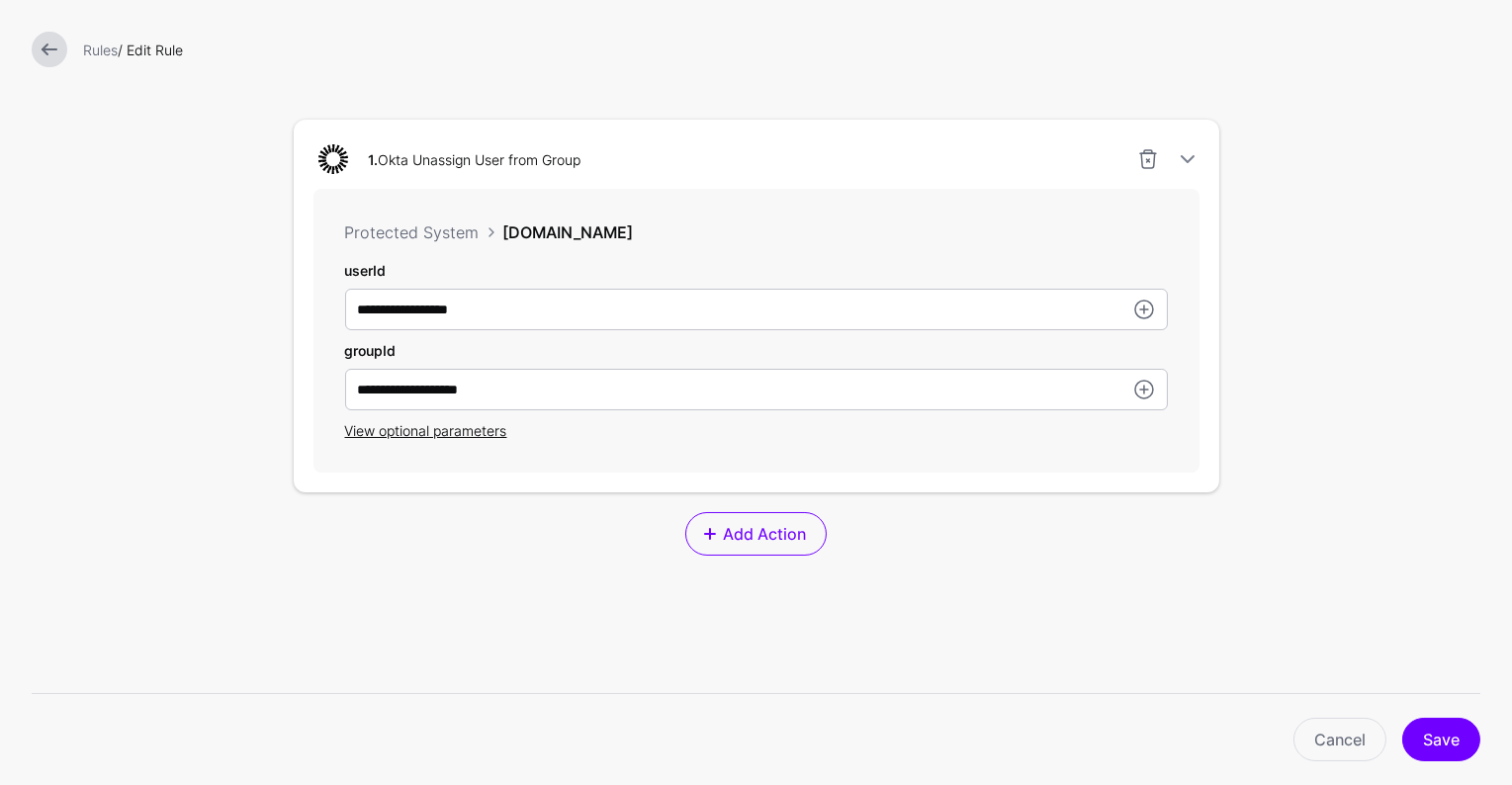 click at bounding box center (49, 49) 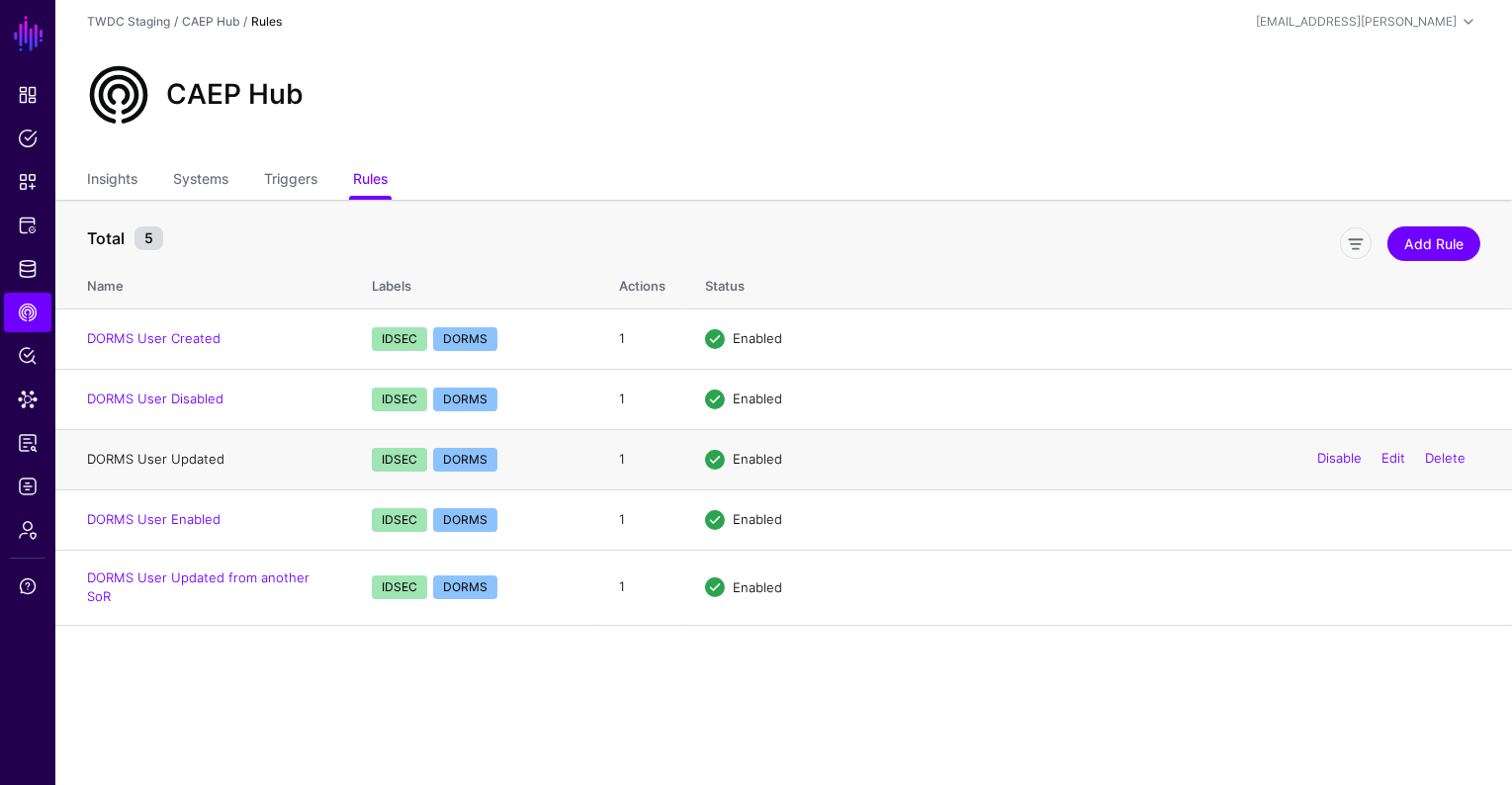 click on "DORMS User Updated" 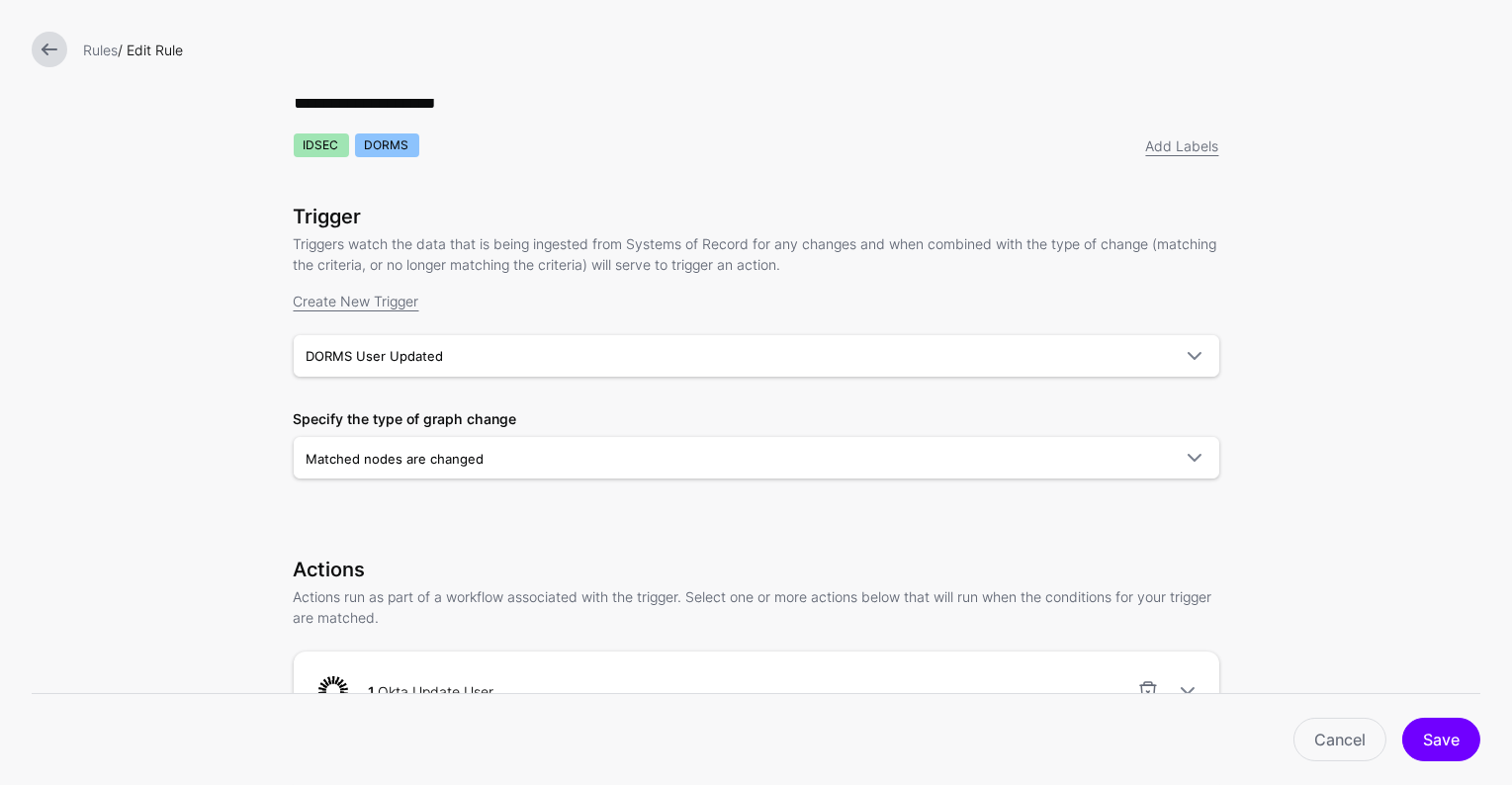 scroll, scrollTop: 0, scrollLeft: 0, axis: both 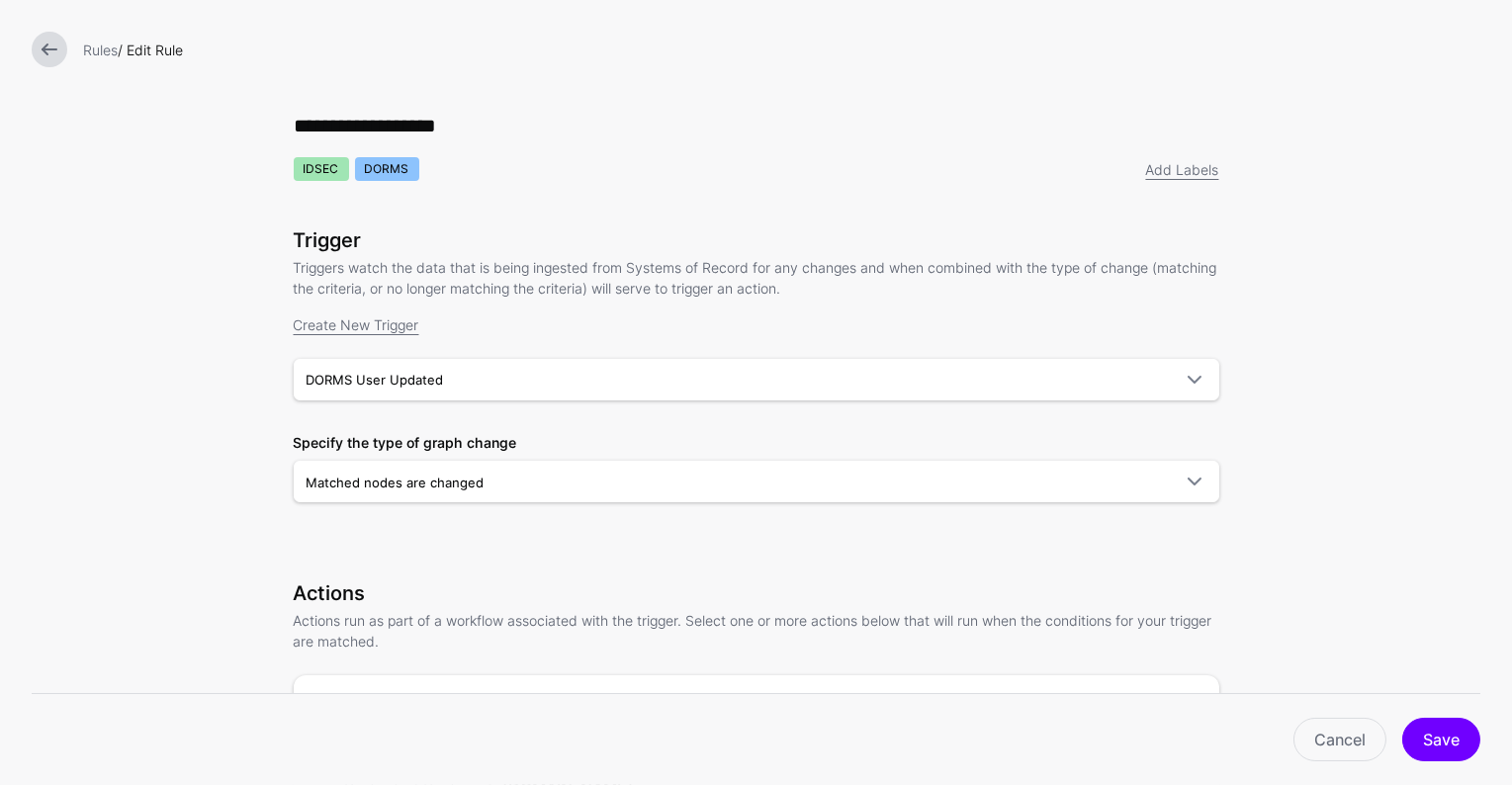 click at bounding box center [49, 49] 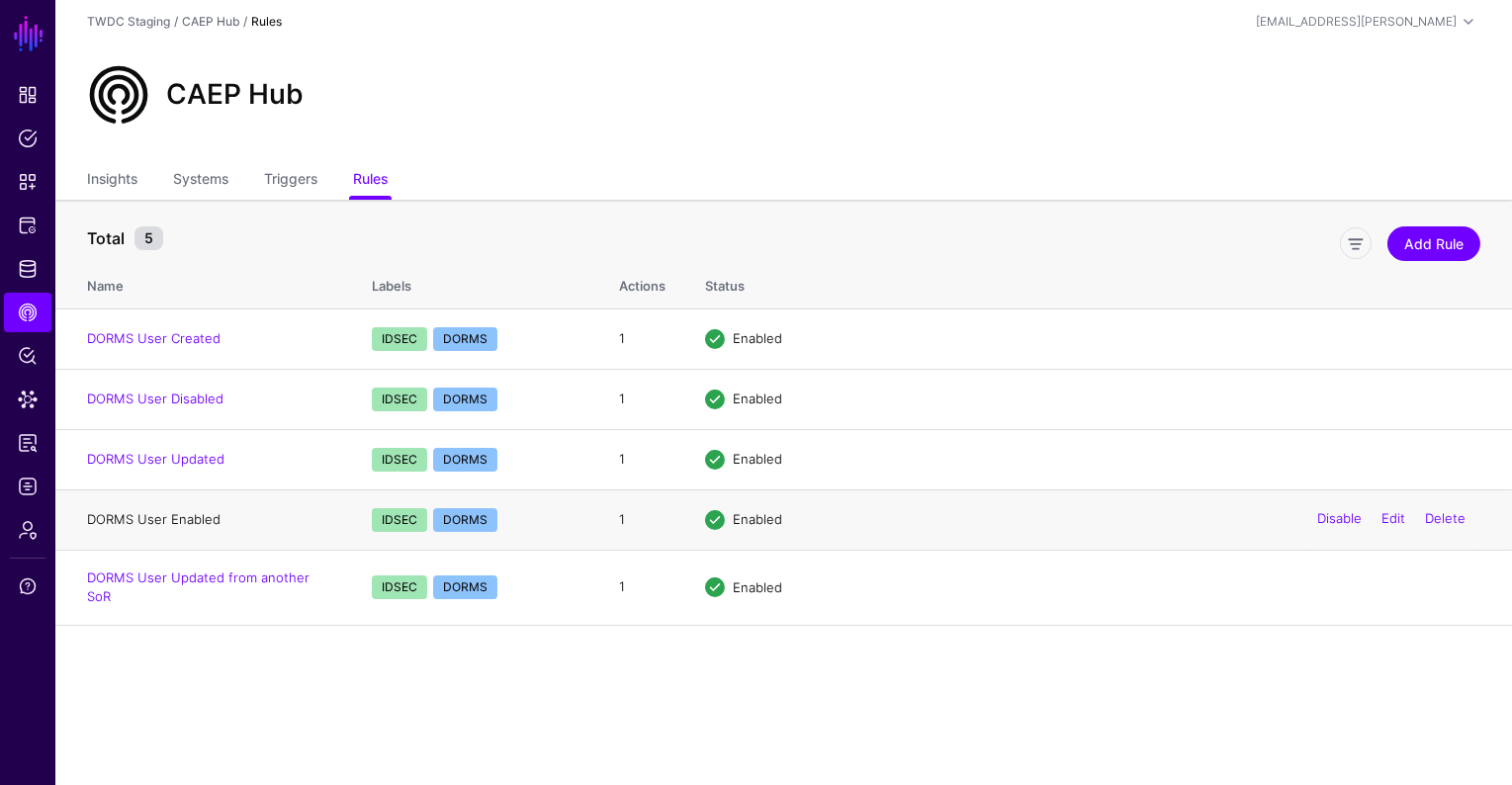 click on "DORMS User Enabled" 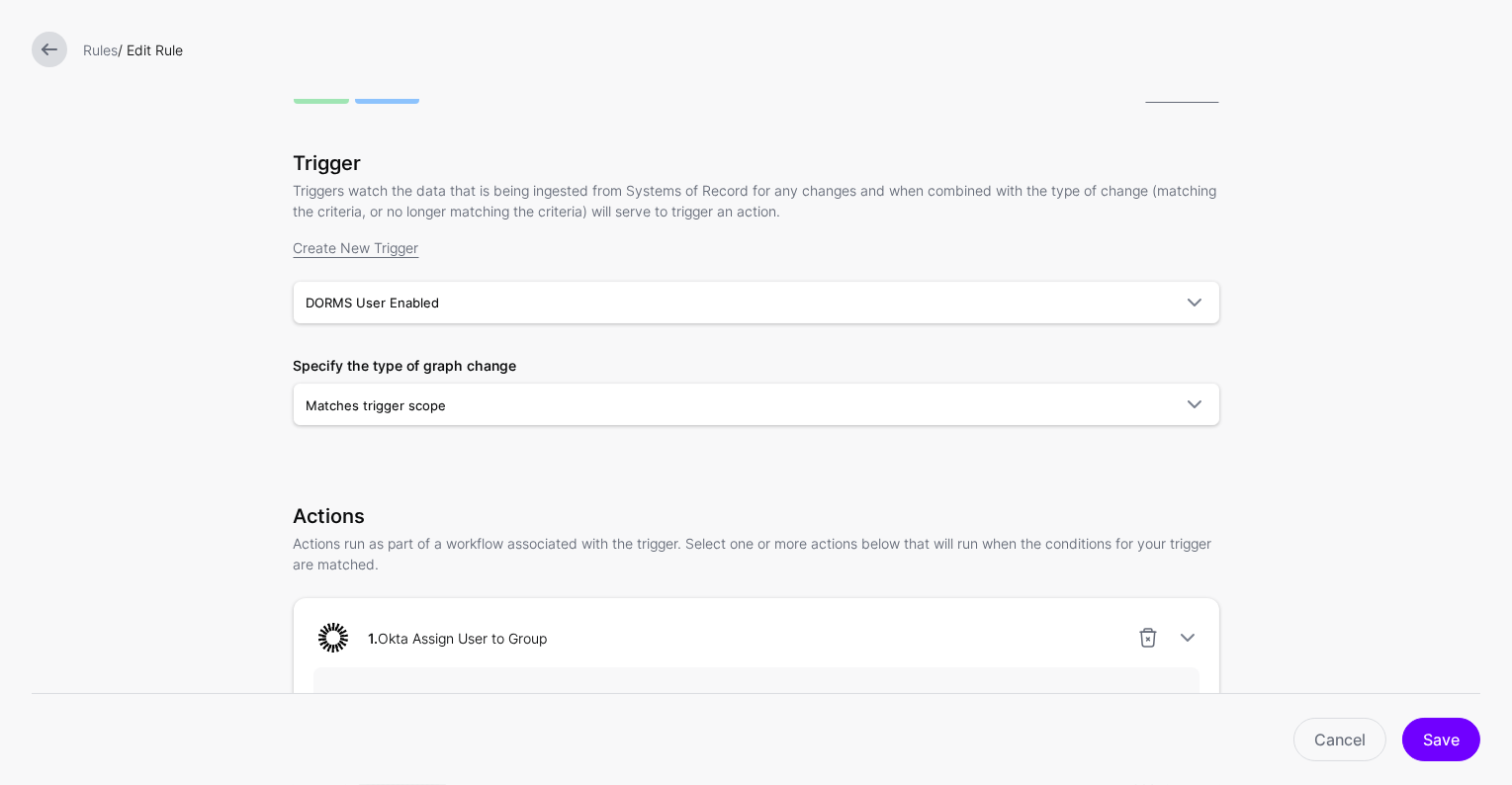 scroll, scrollTop: 435, scrollLeft: 0, axis: vertical 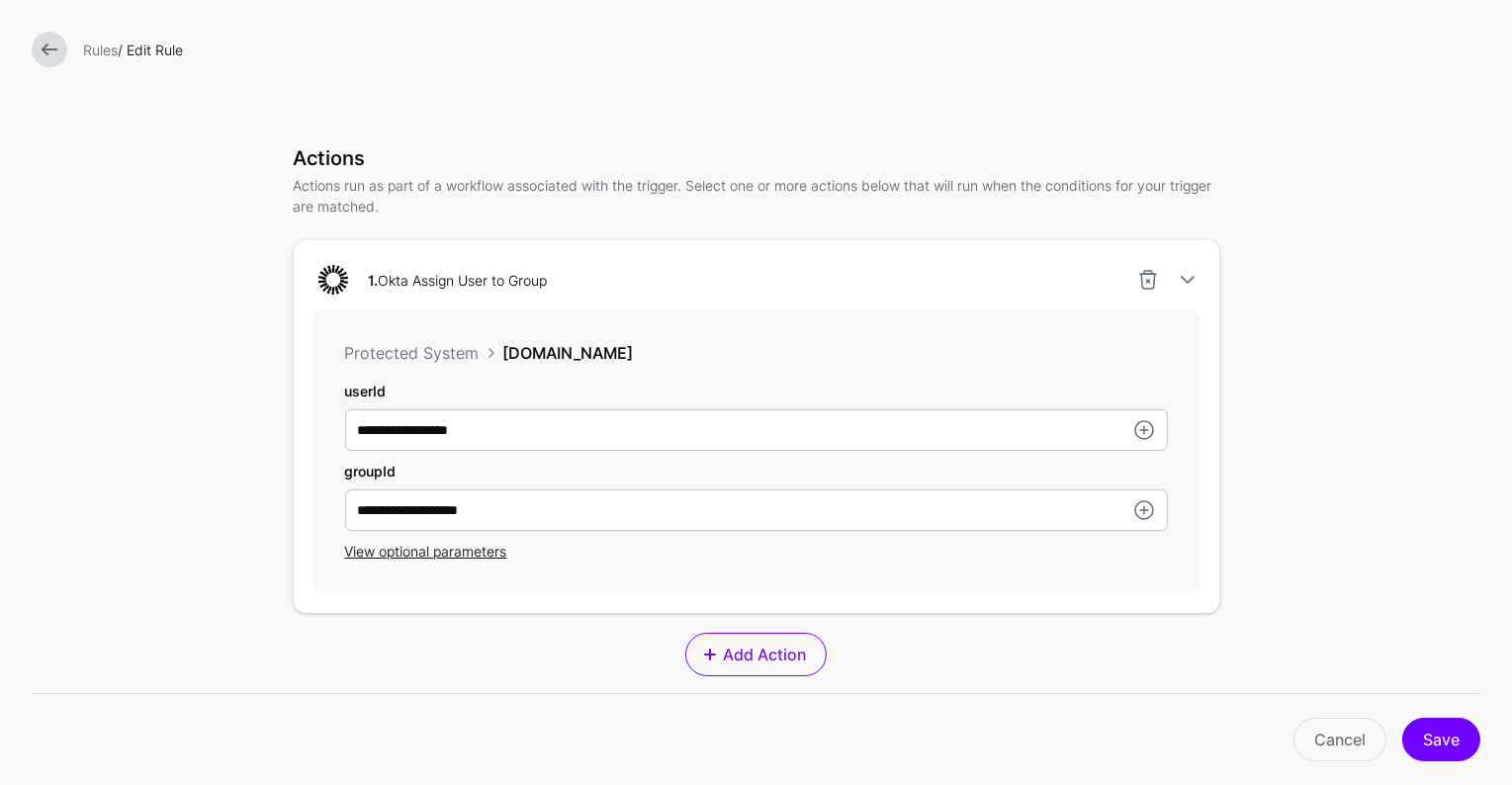 click at bounding box center [49, 49] 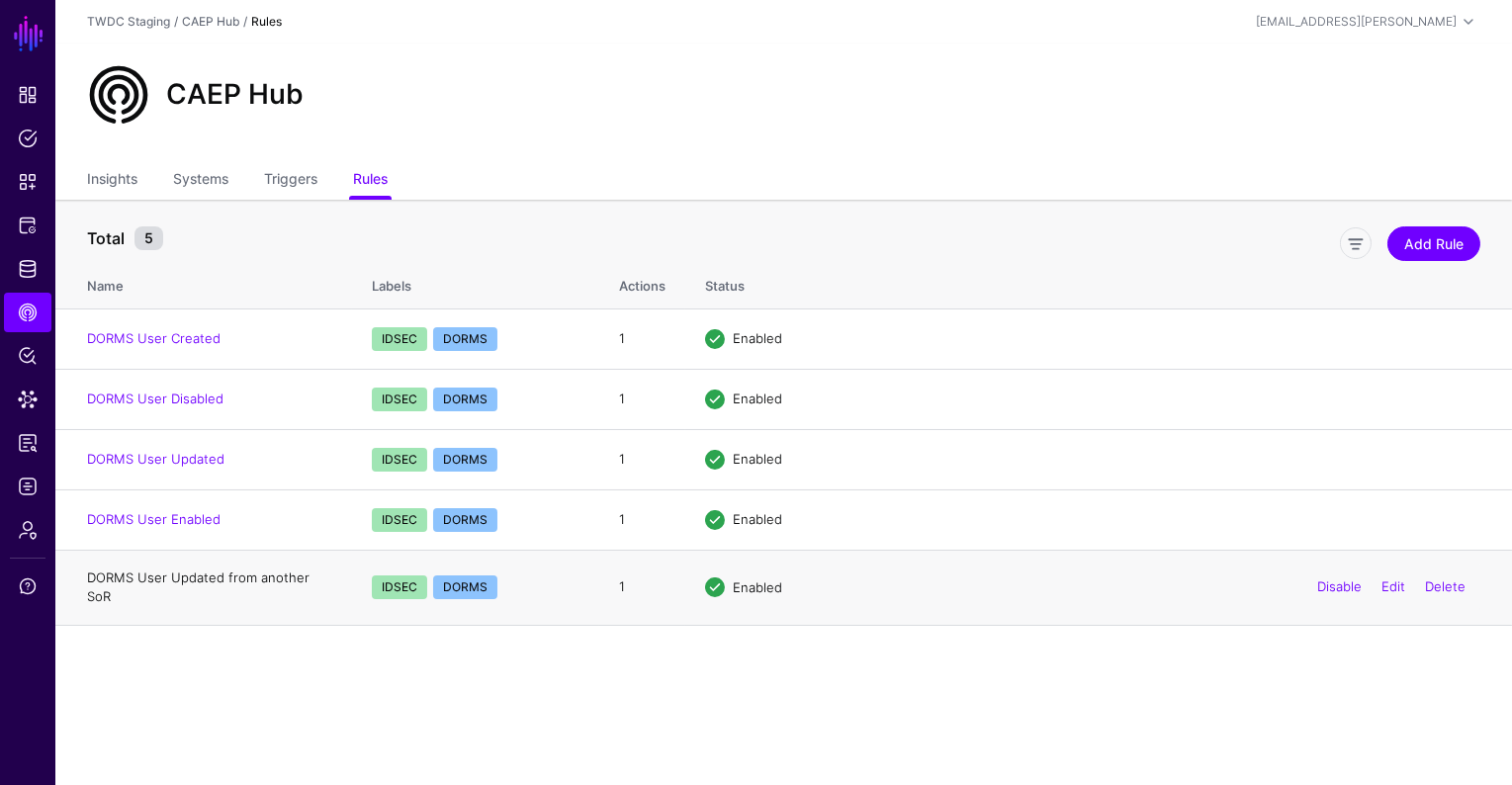 click on "DORMS User Updated from another SoR" 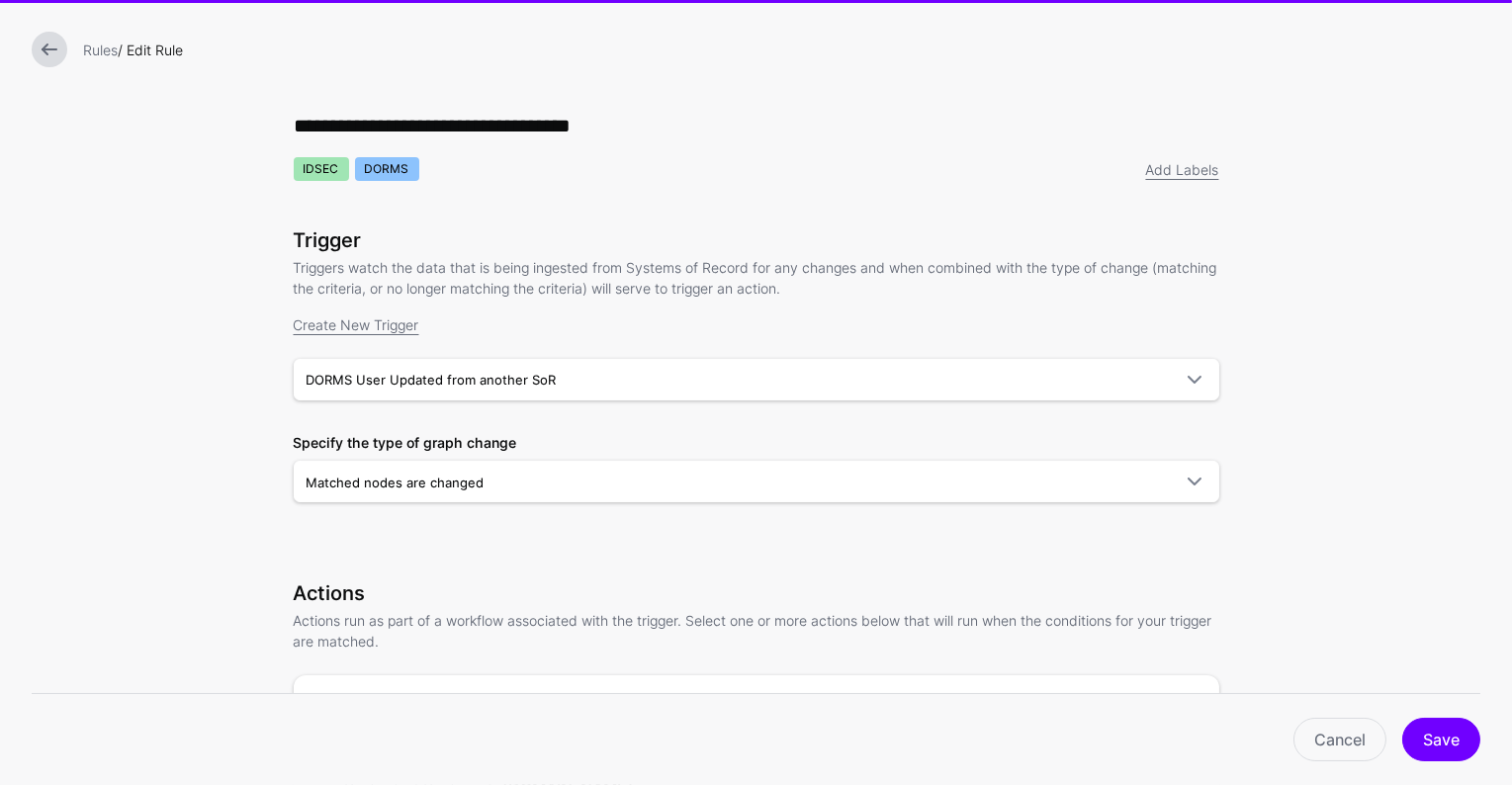scroll, scrollTop: 534, scrollLeft: 0, axis: vertical 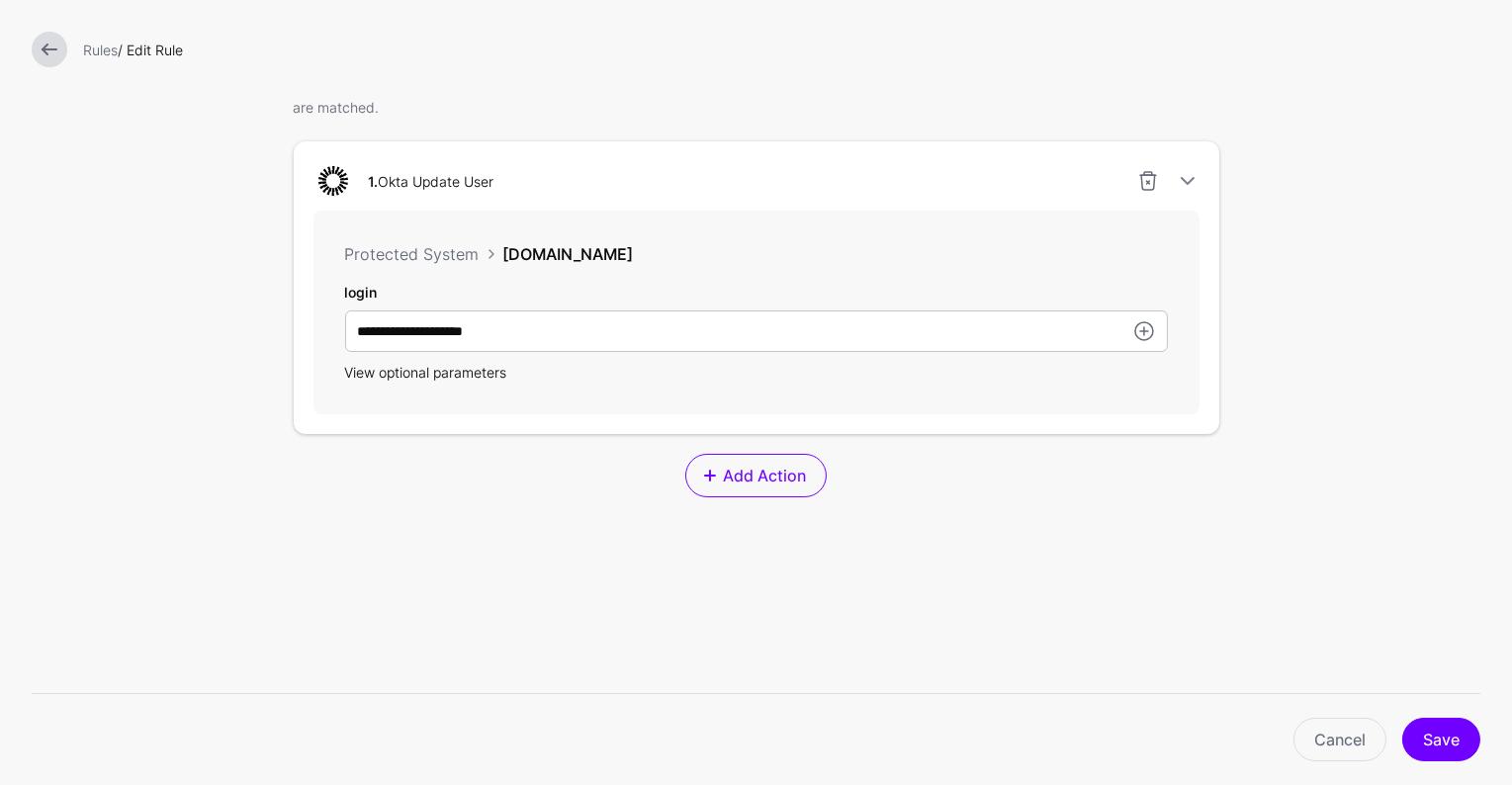 click on "View optional parameters" at bounding box center [426, 372] 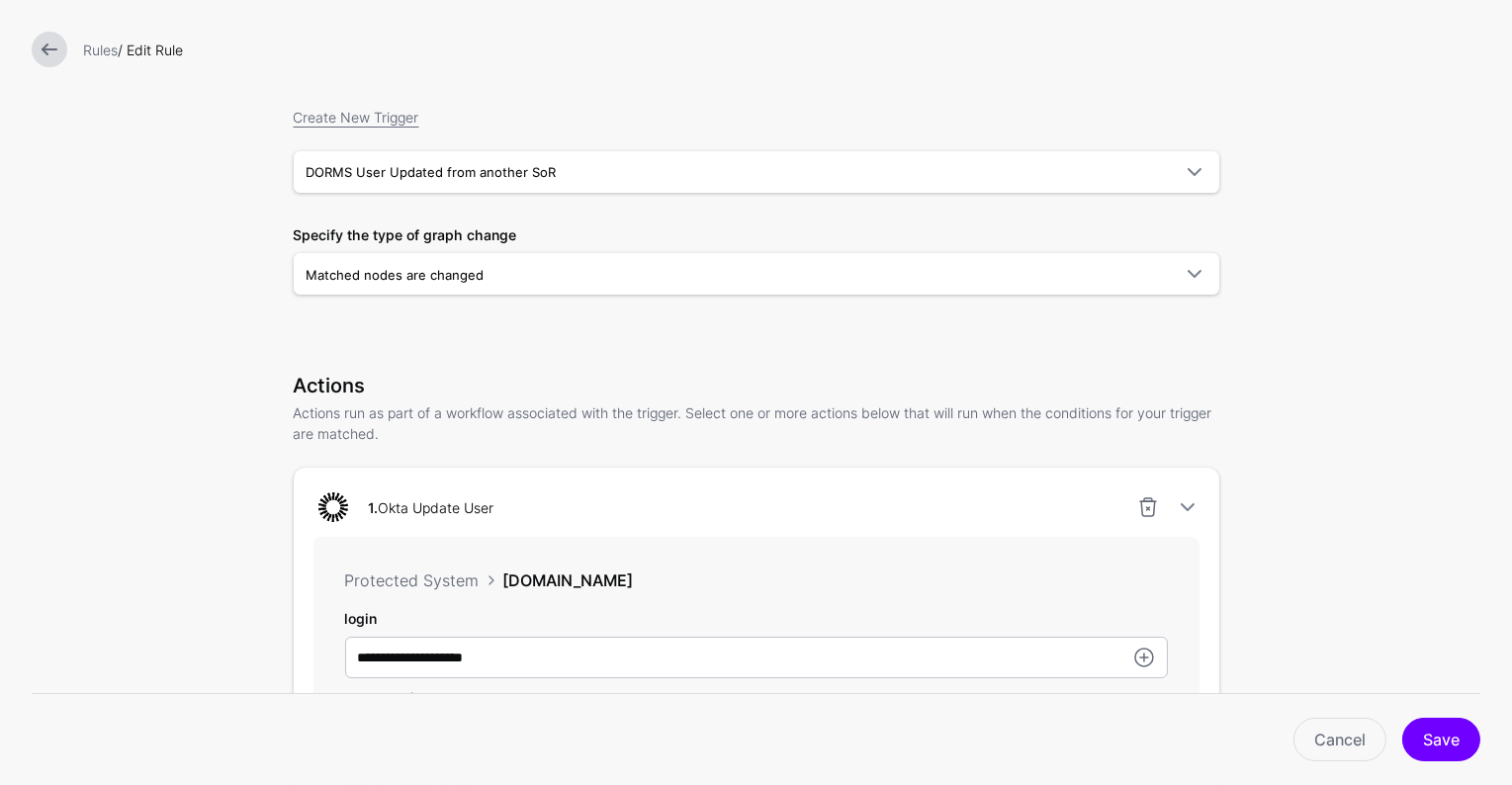 scroll, scrollTop: 0, scrollLeft: 0, axis: both 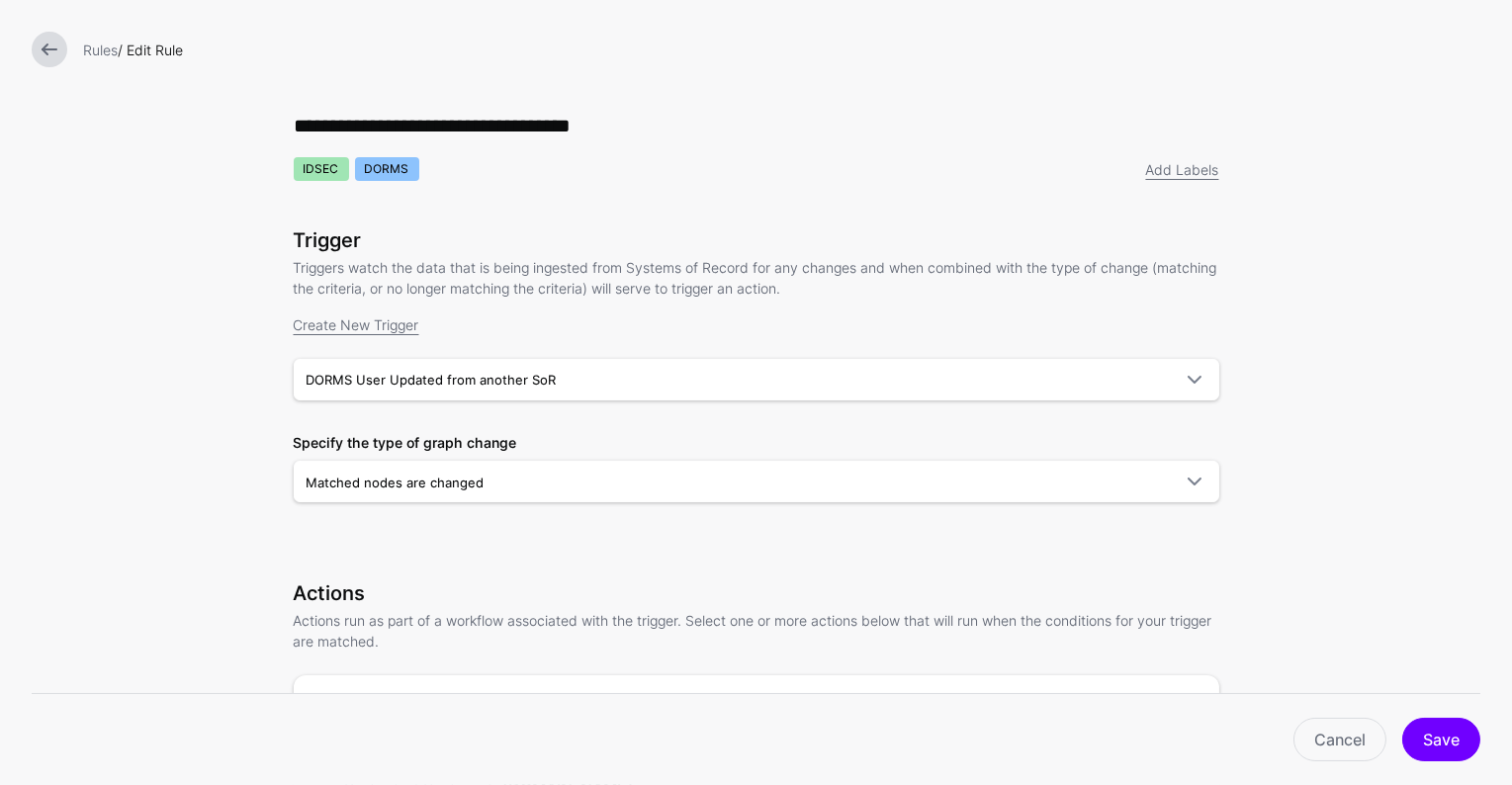 click at bounding box center [49, 49] 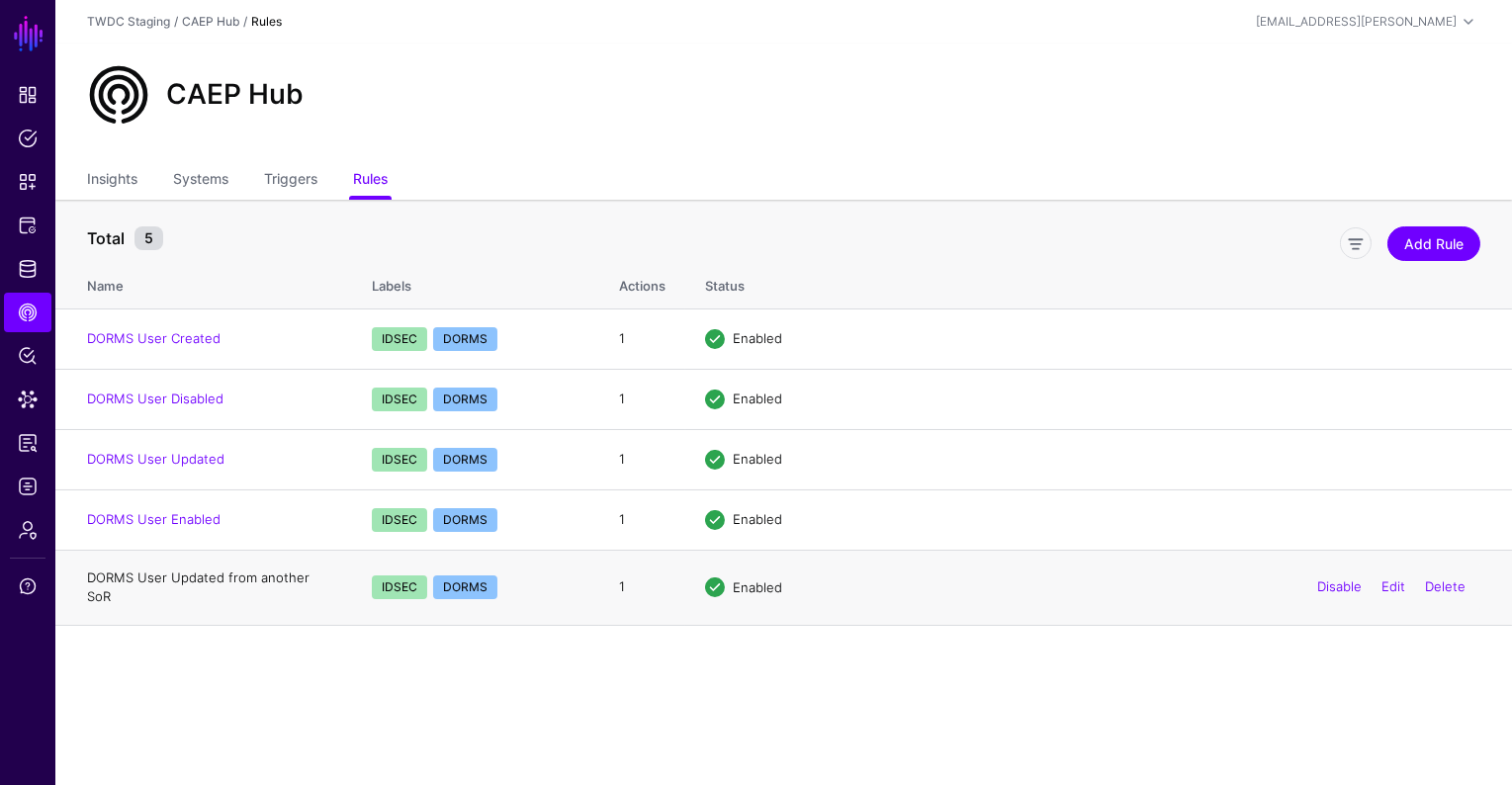 click on "DORMS User Updated from another SoR" 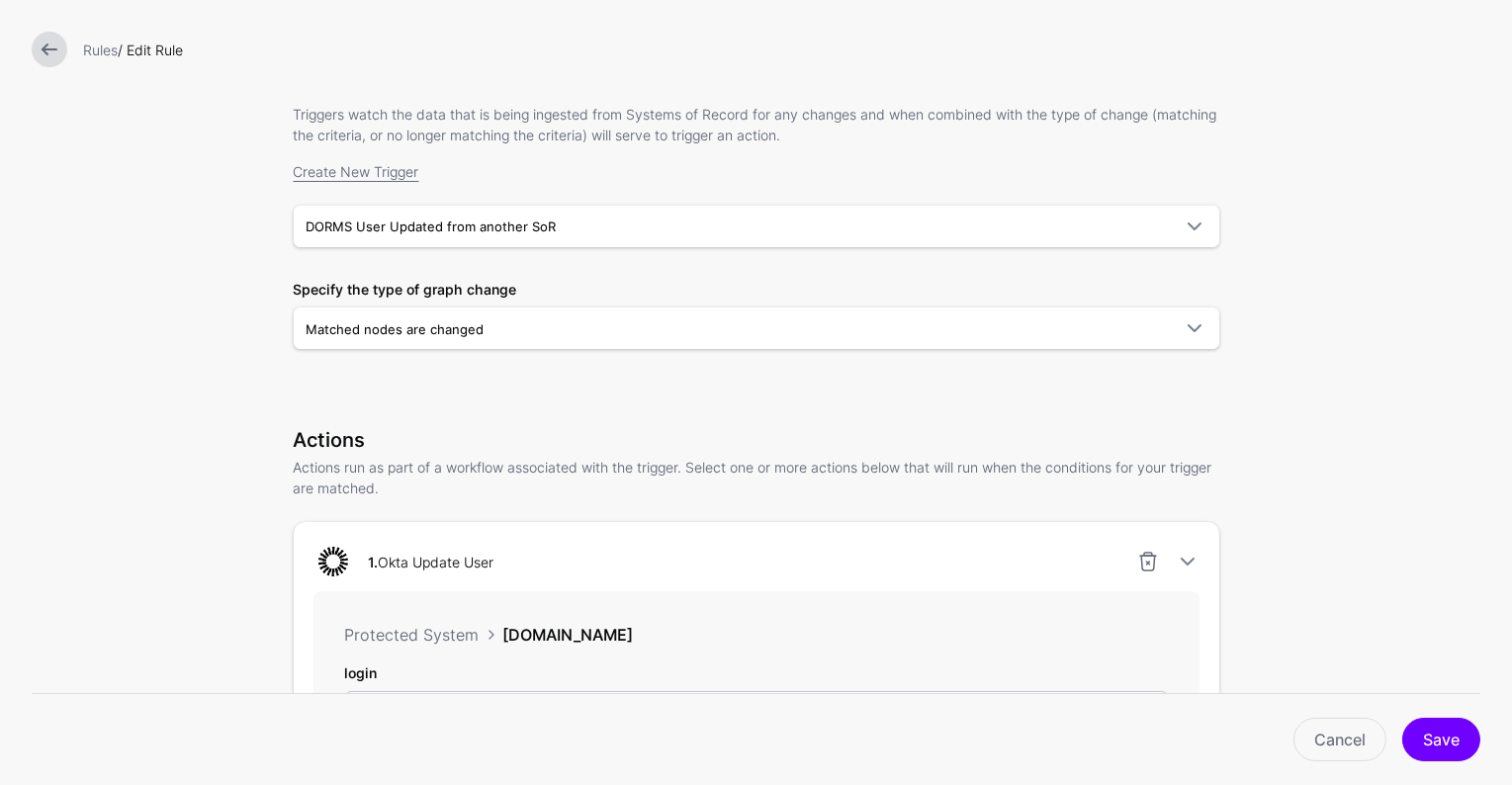scroll, scrollTop: 0, scrollLeft: 0, axis: both 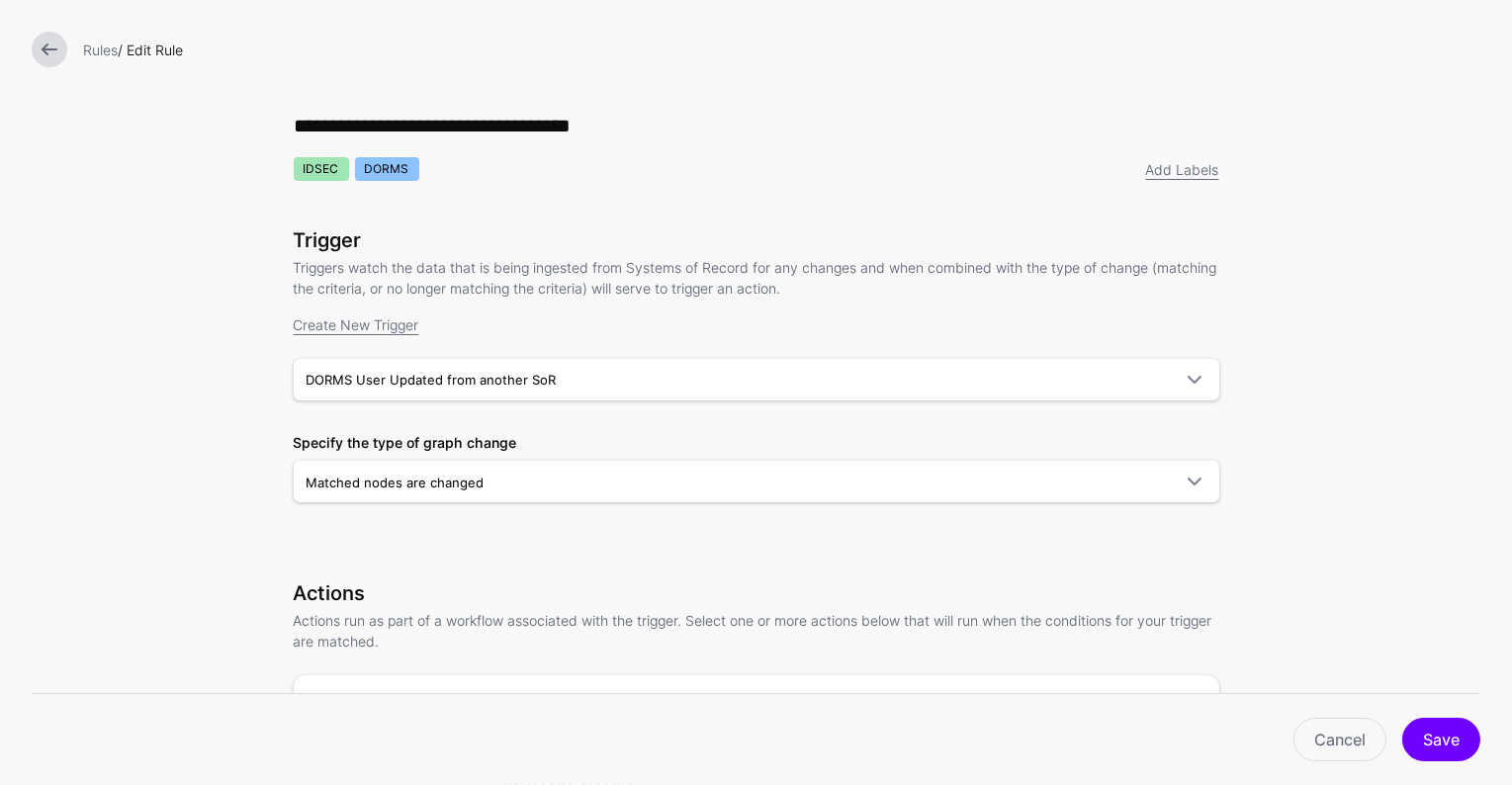 click at bounding box center [49, 49] 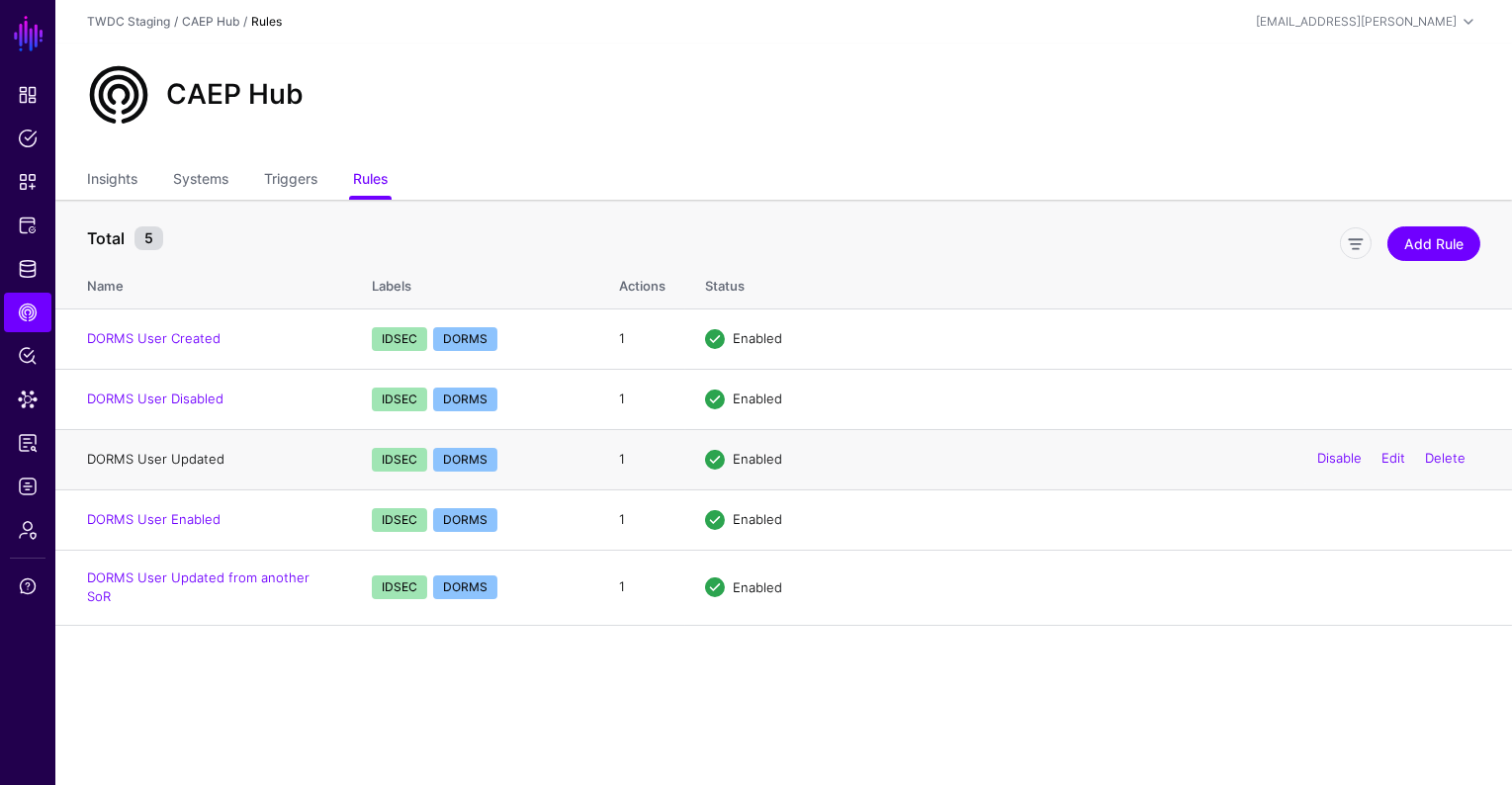 click on "DORMS User Updated" 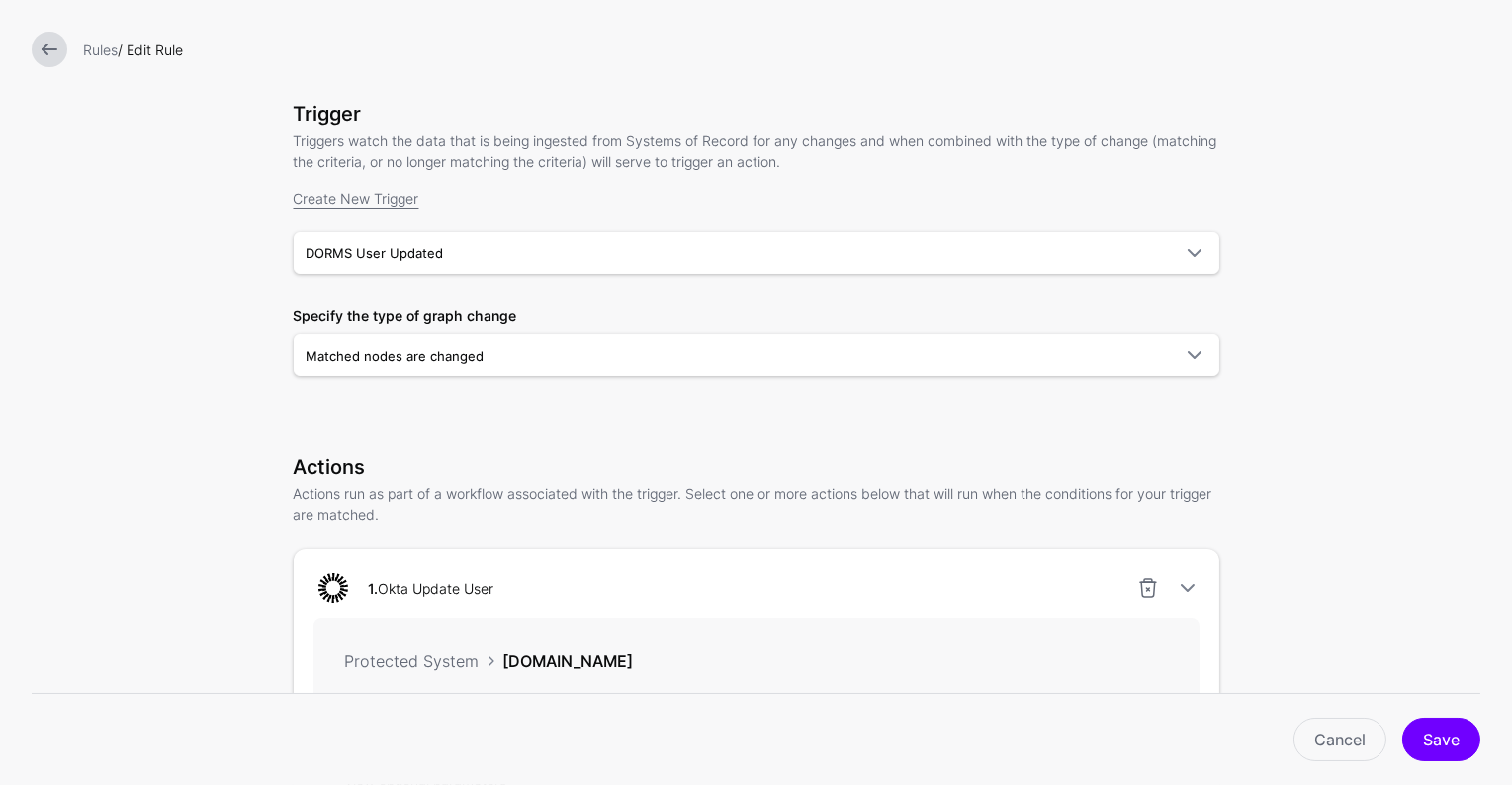 scroll, scrollTop: 0, scrollLeft: 0, axis: both 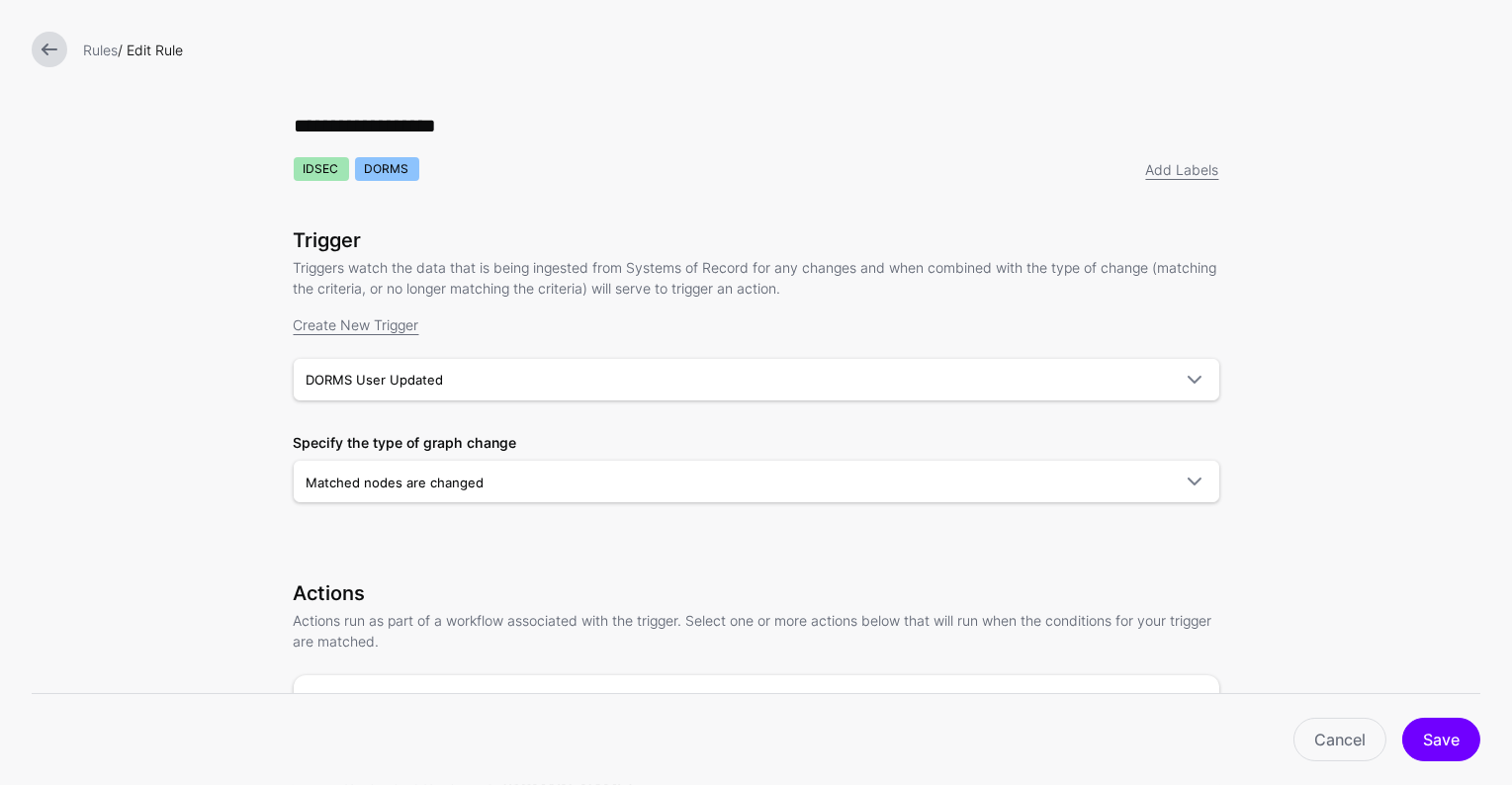 click at bounding box center (49, 49) 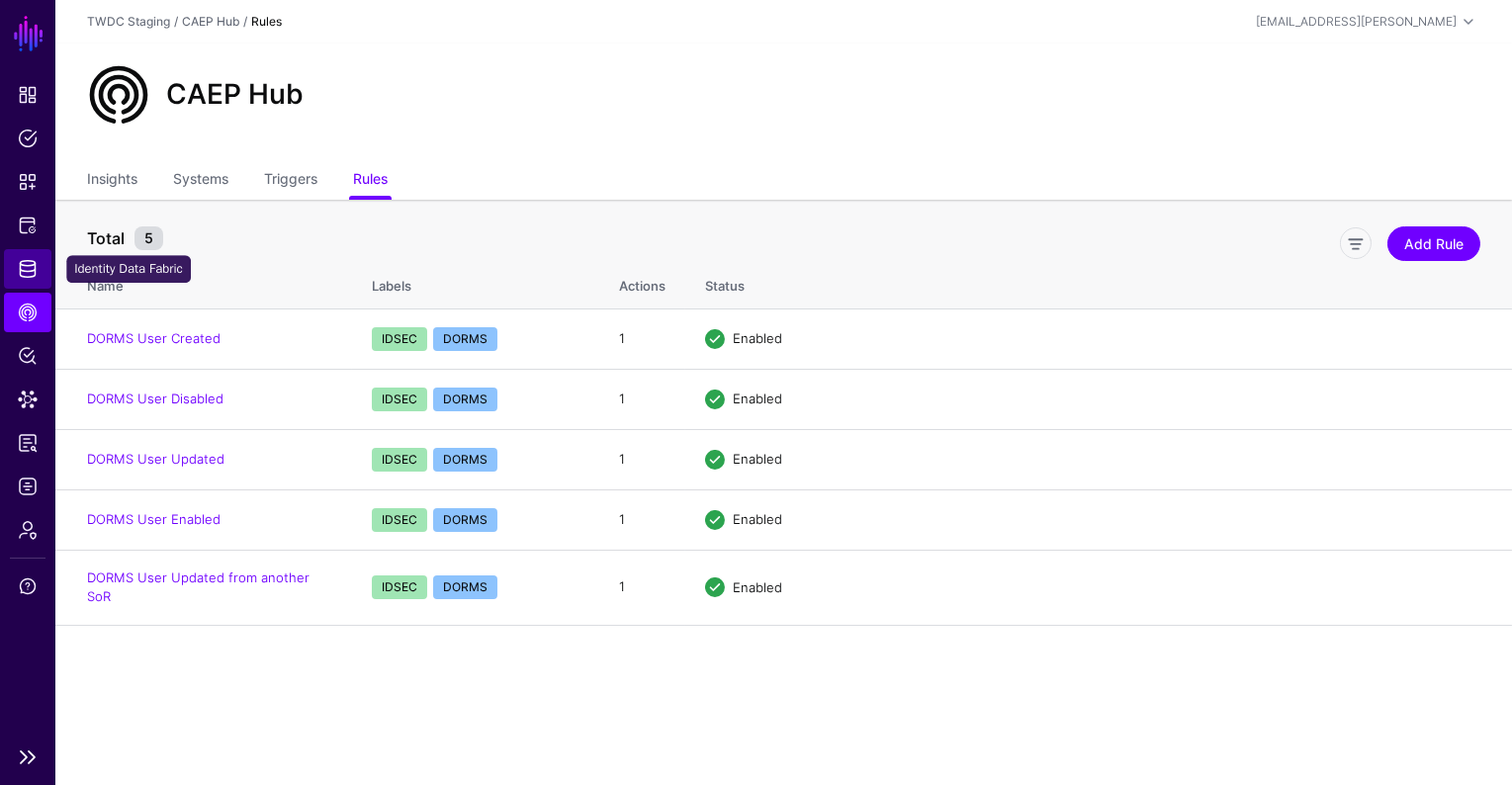 click on "Identity Data Fabric" 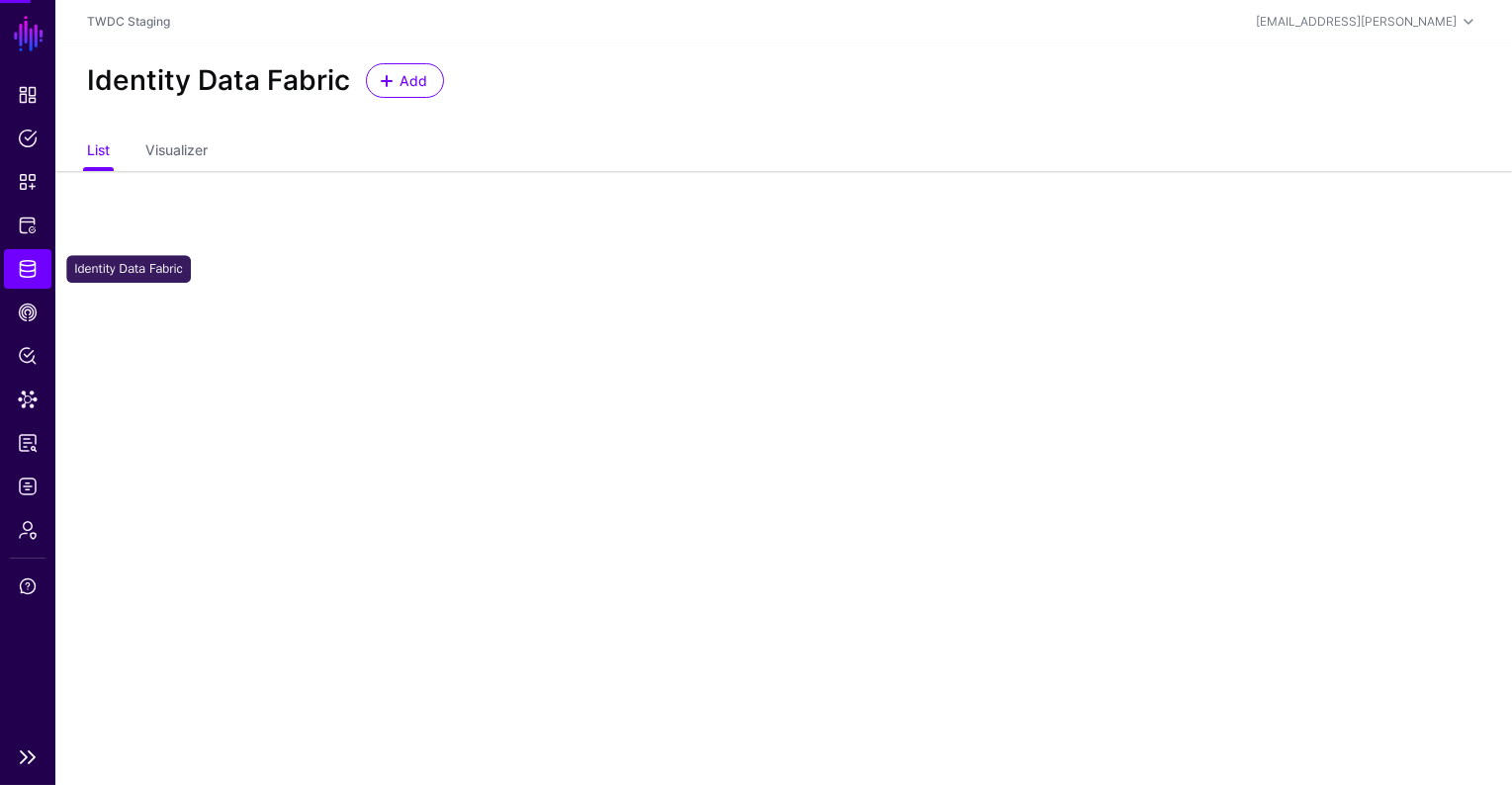 click on "Identity Data Fabric" 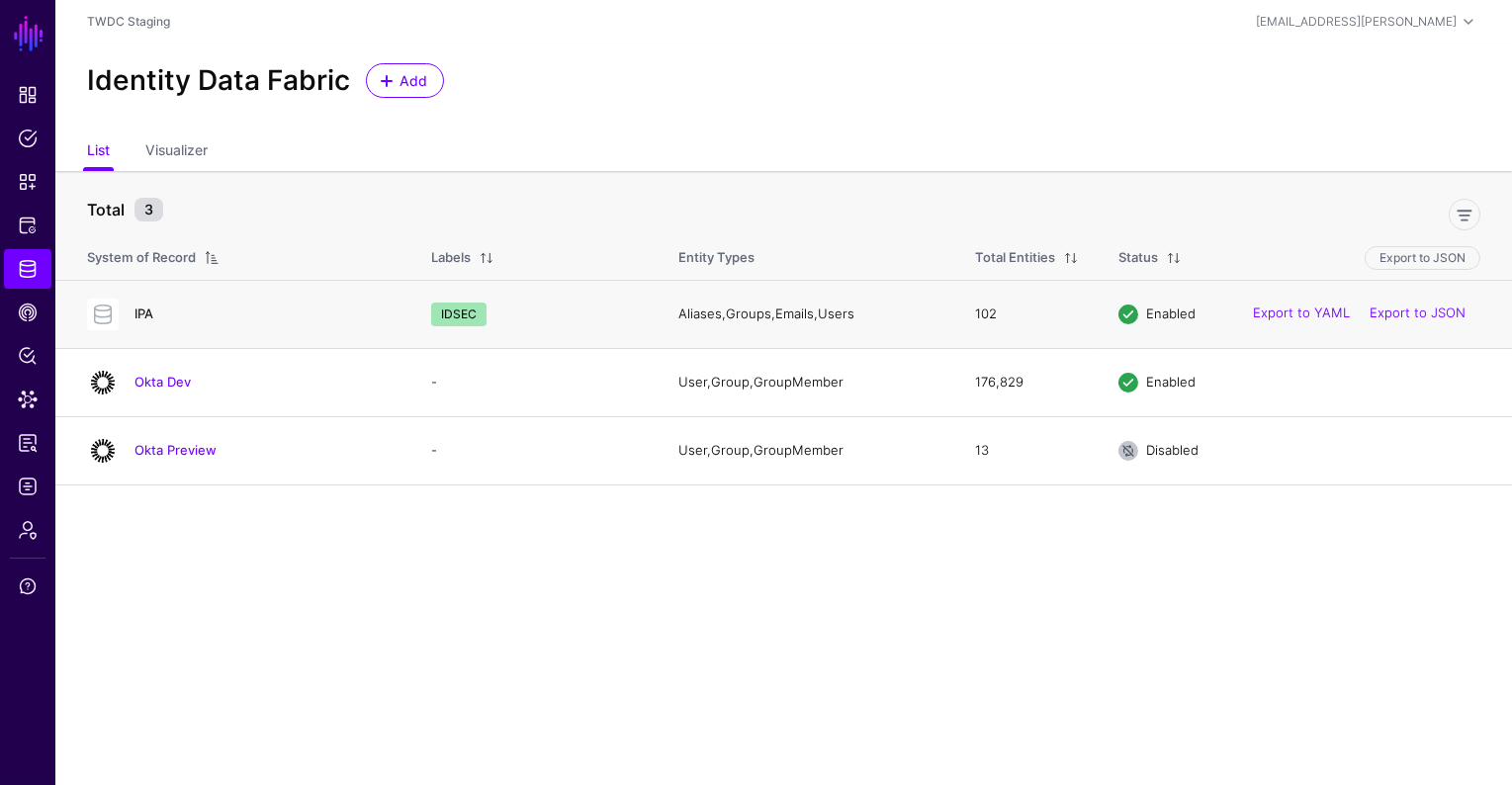 click on "IPA" 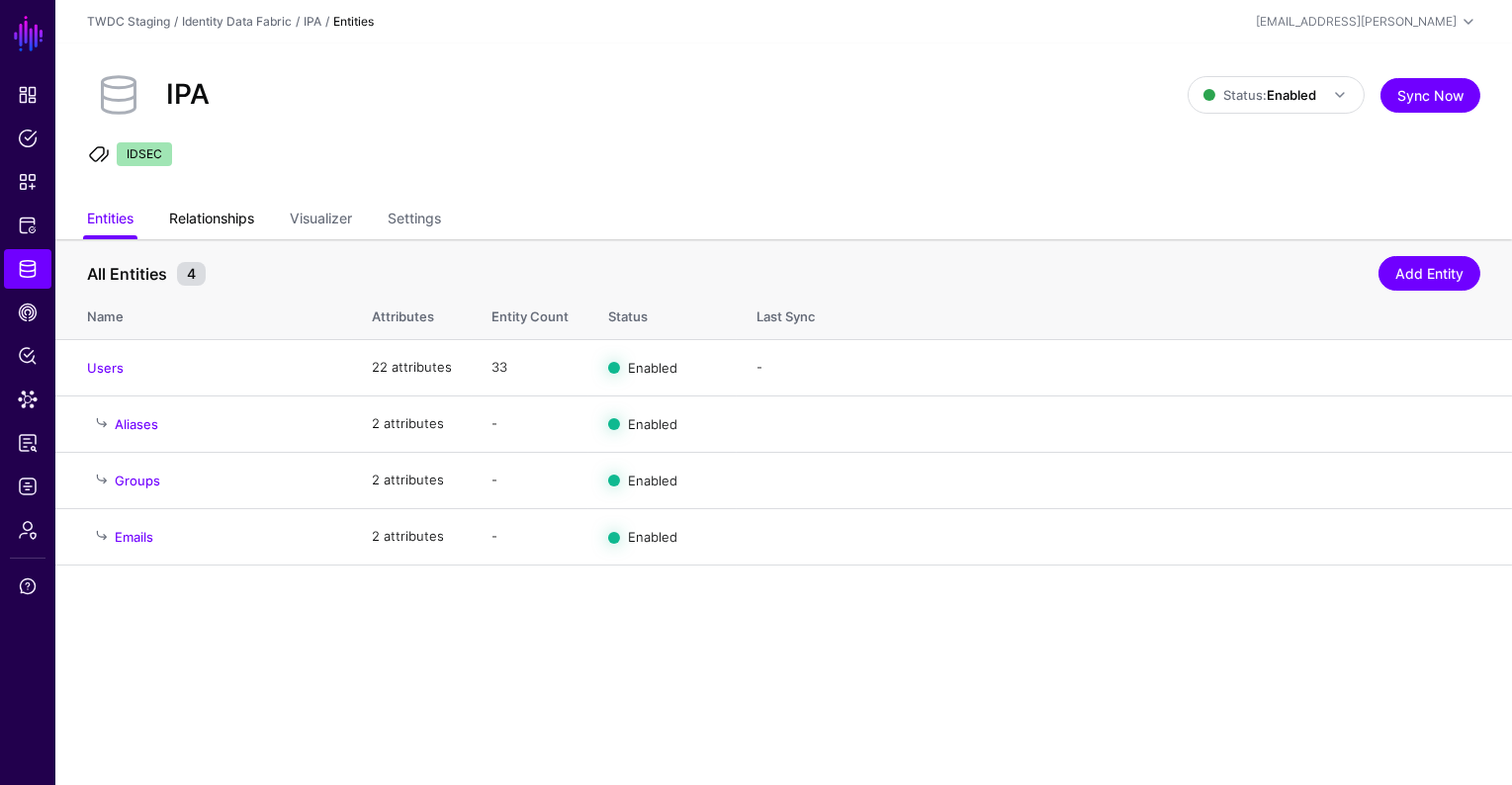 click on "Relationships" 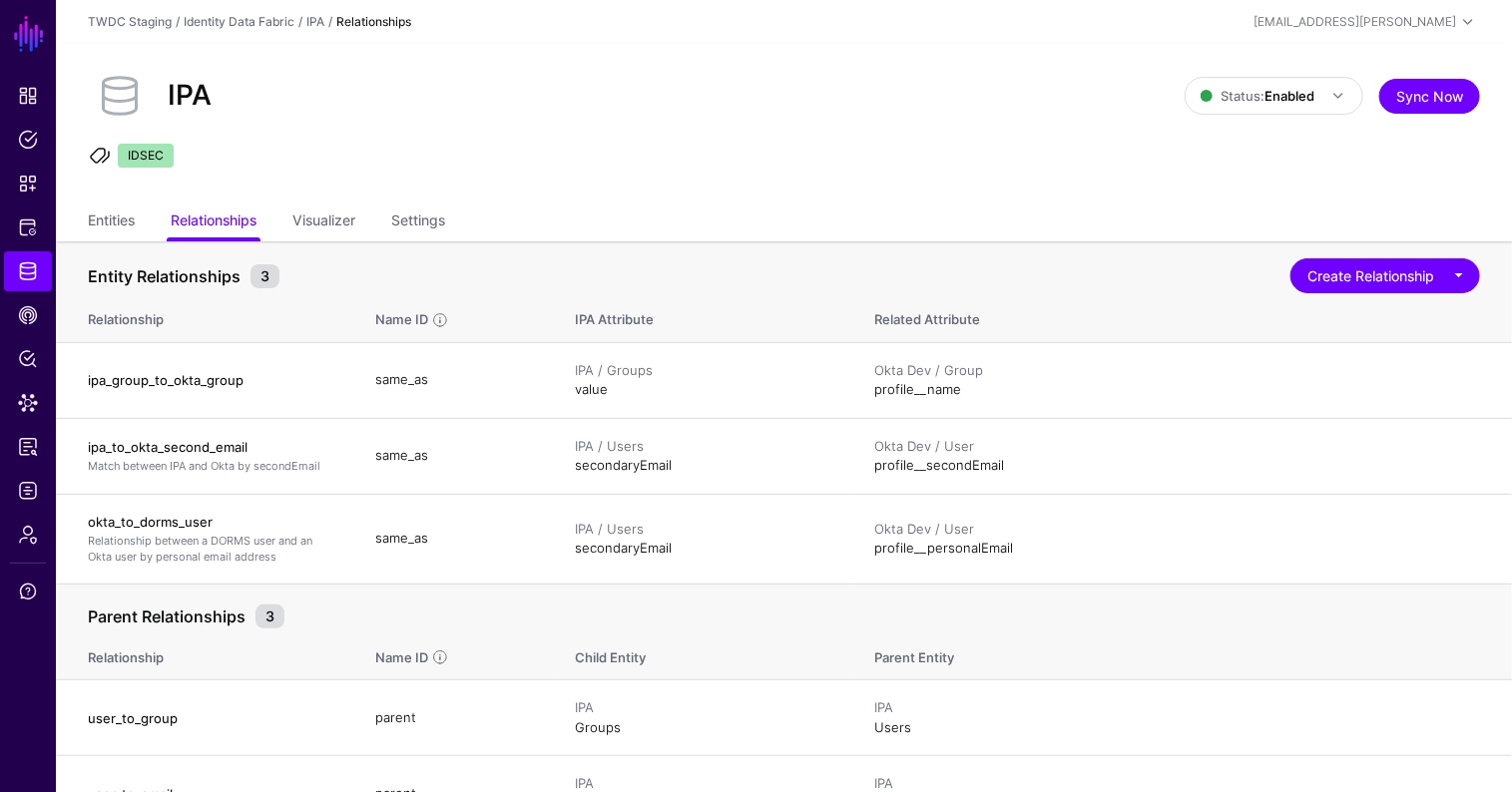 click on "IPA  Status:  Enabled  Enabled   Syncing active for all configured entities that are enabled   Disabled   Syncing inactive for all configured entities  Sync Now  IDSEC" 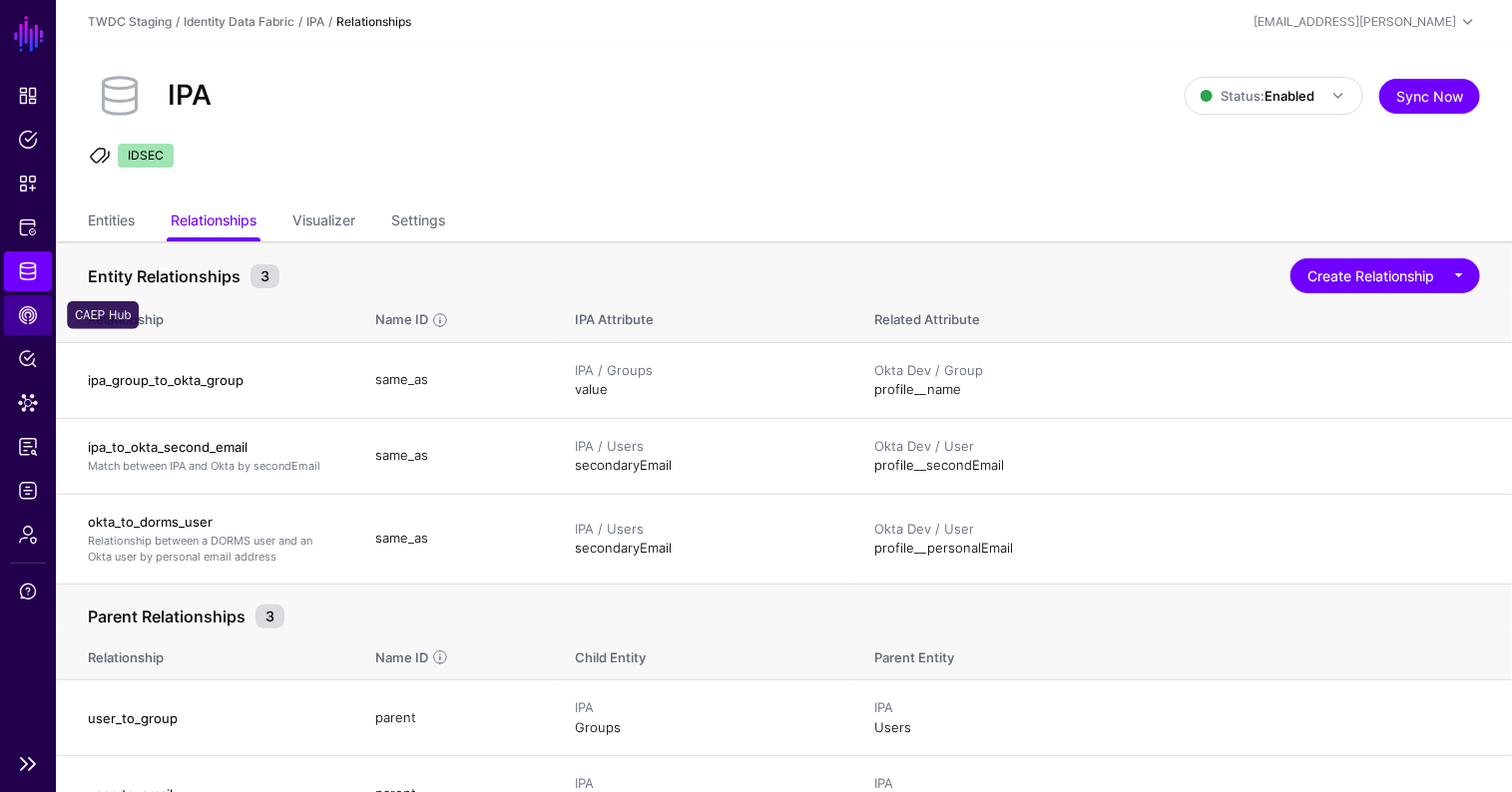 click on "CAEP Hub" 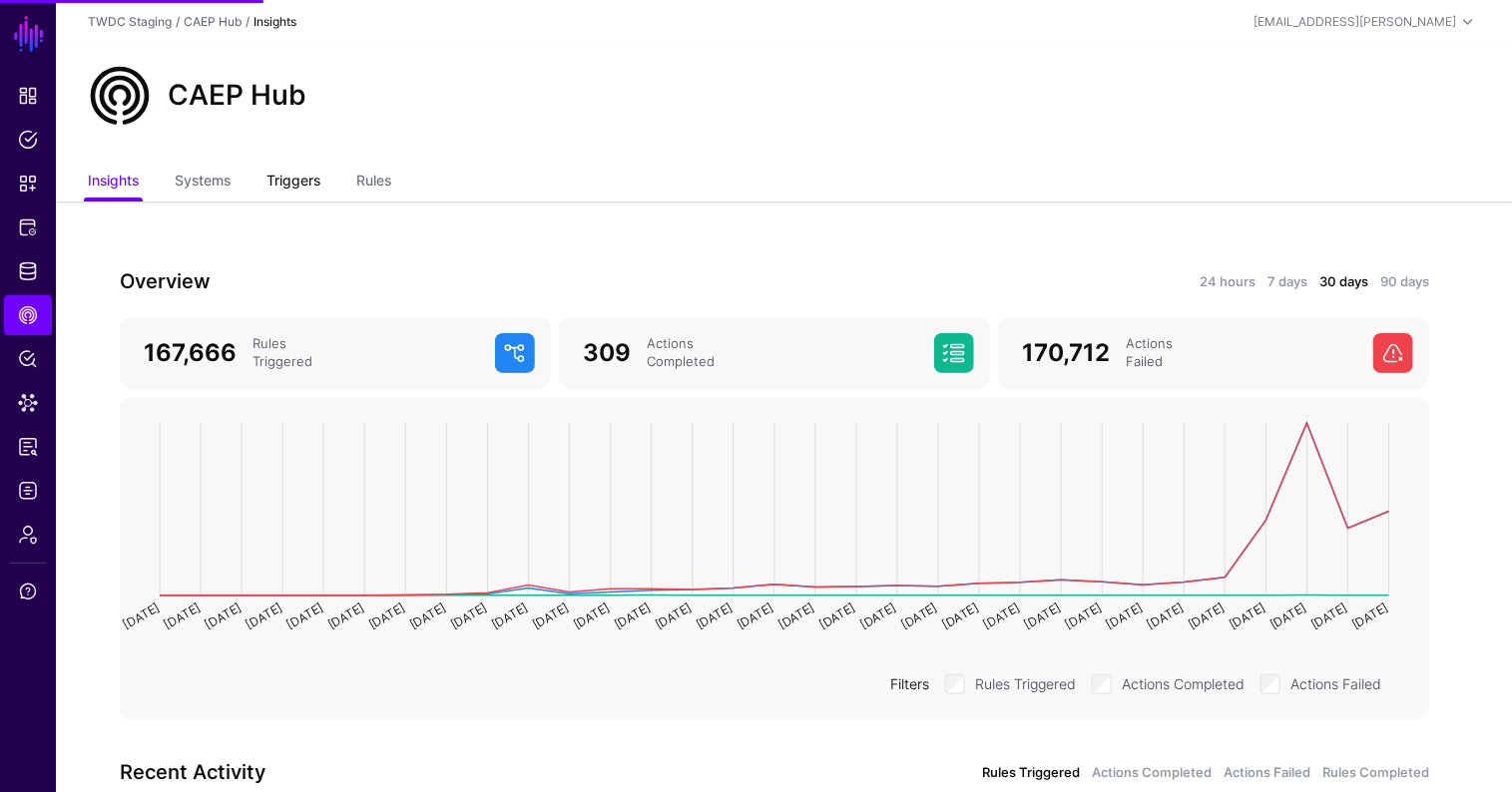 click on "Triggers" 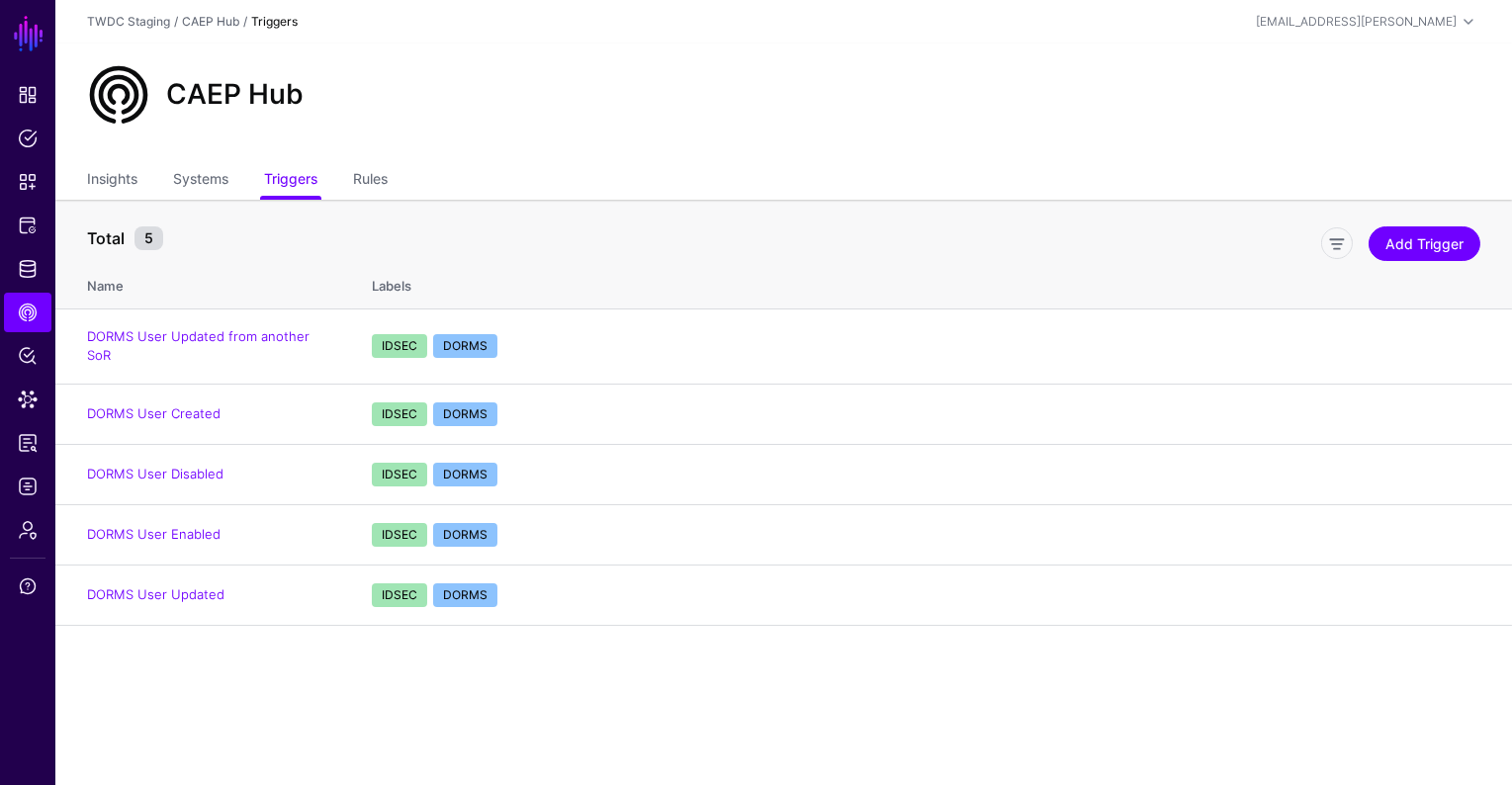 click on "Insights Systems Triggers Rules" 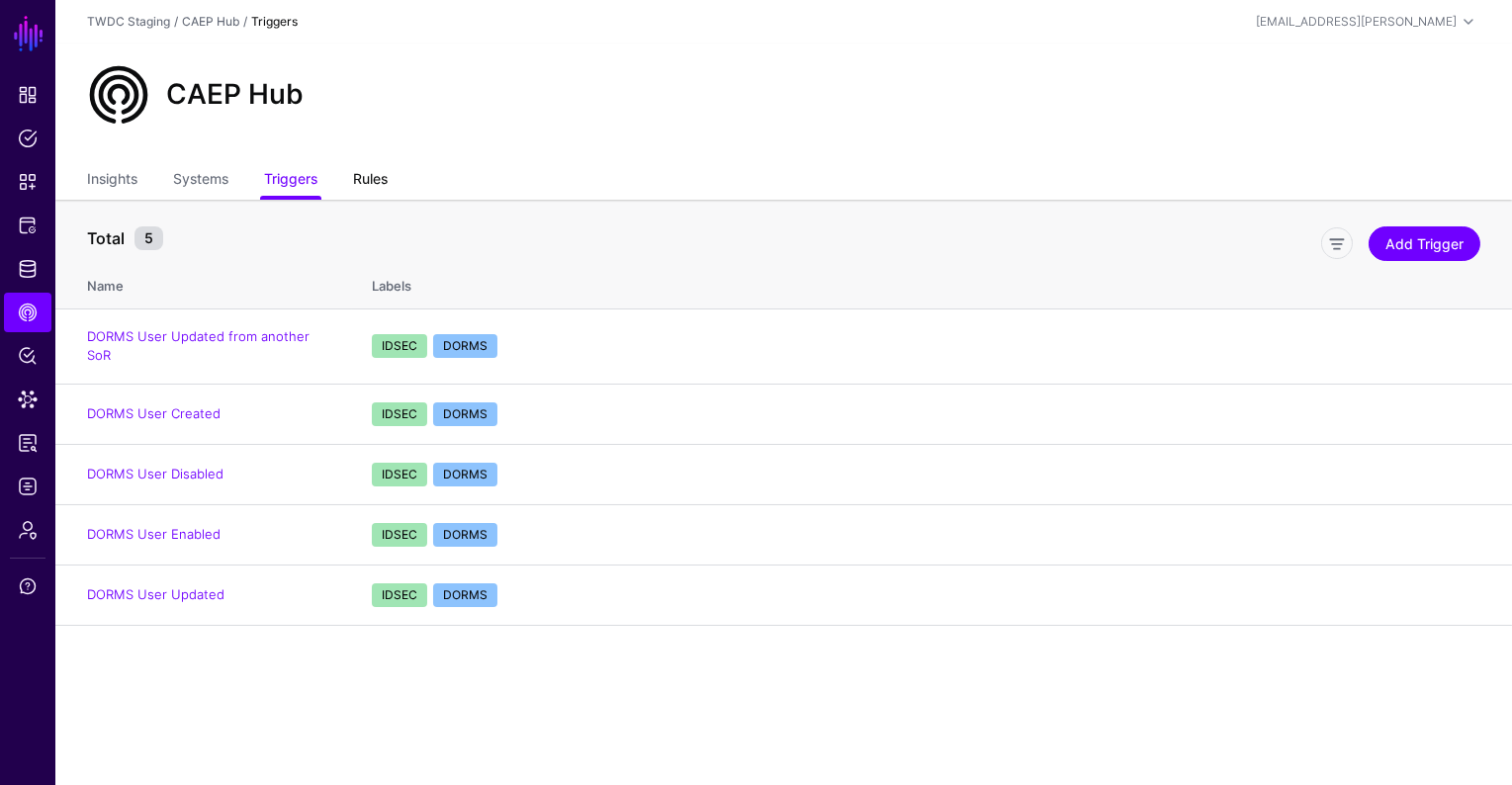 click on "Rules" 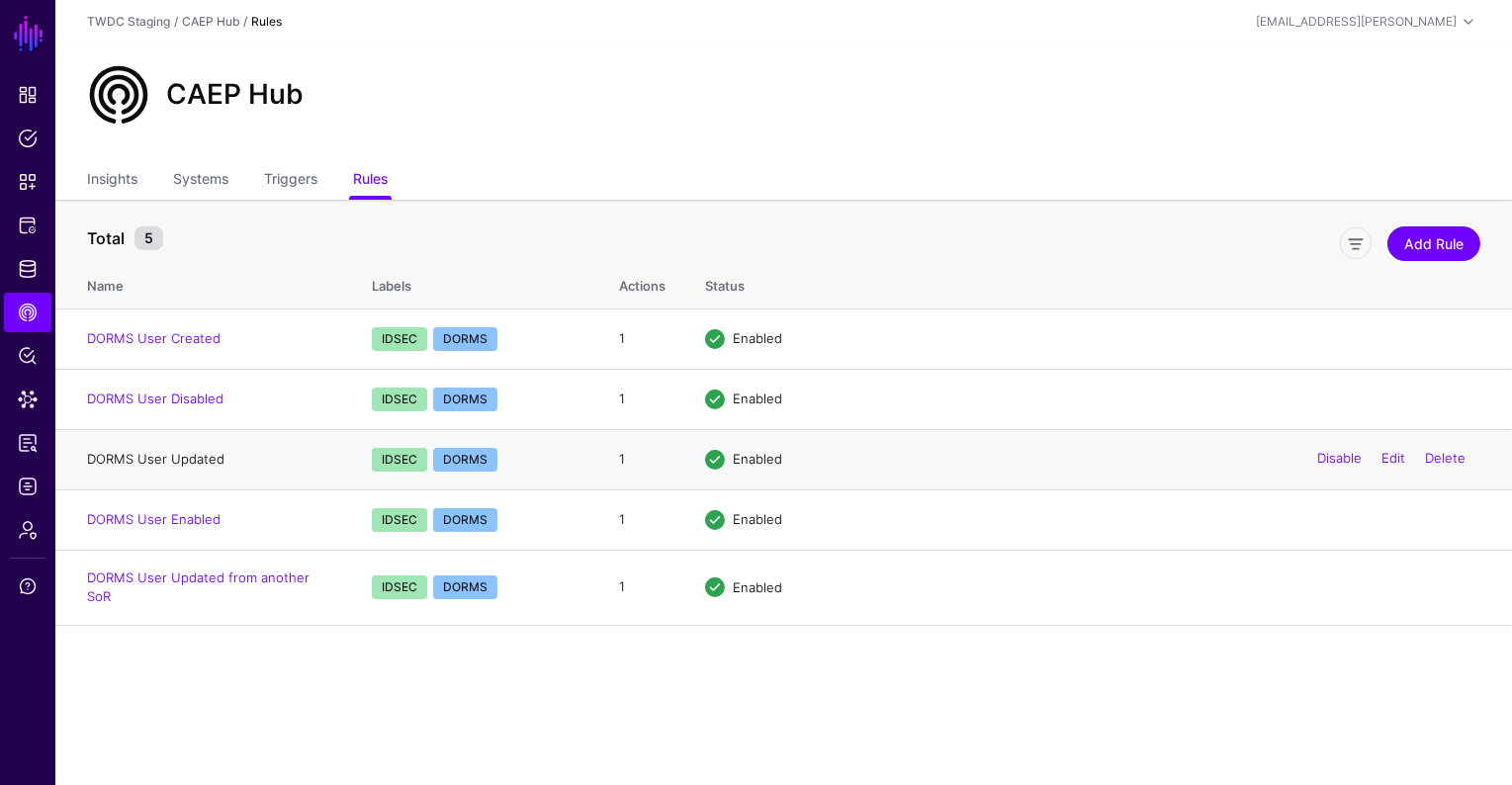 click on "DORMS User Updated" 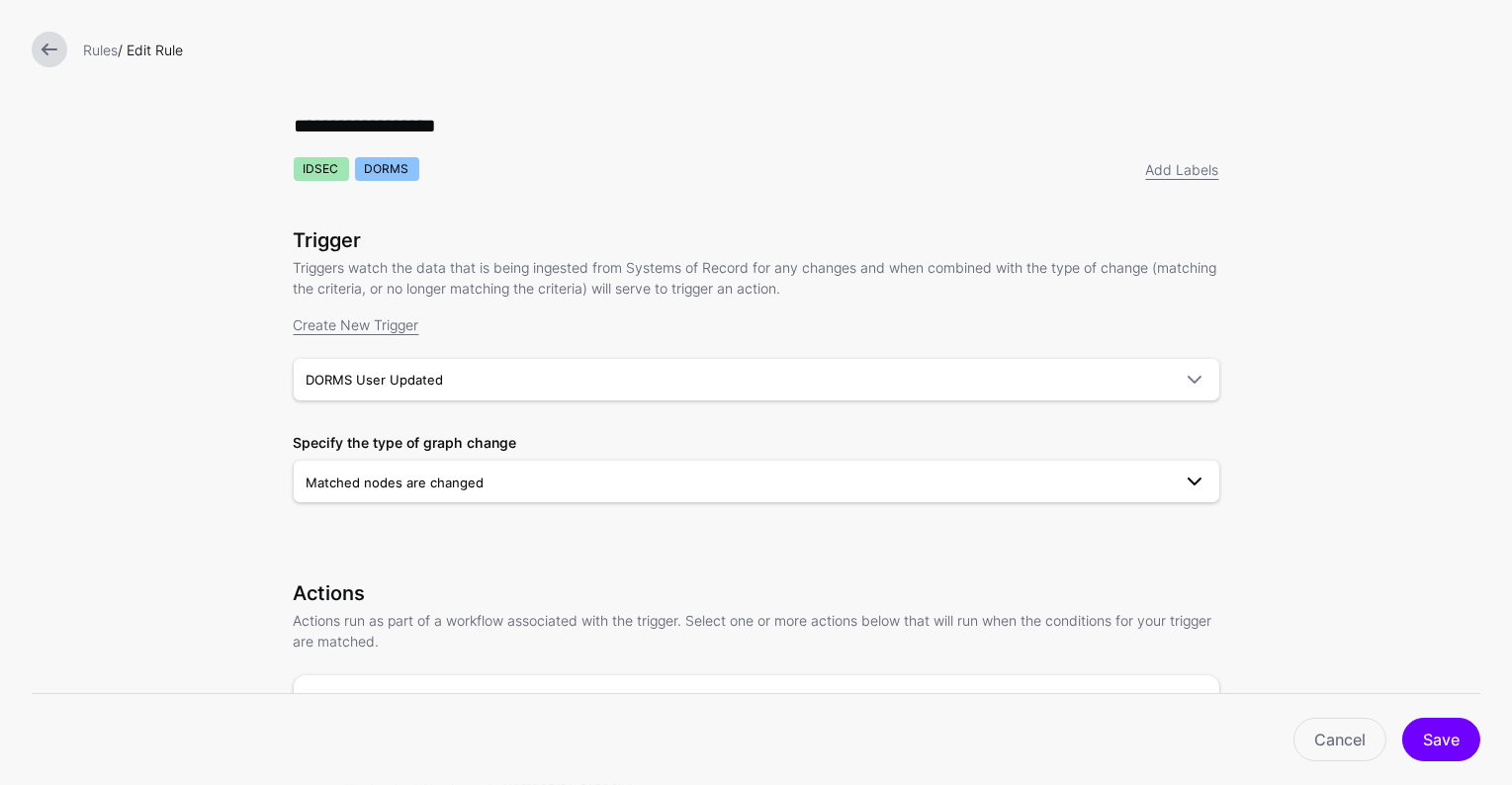 click on "Matched nodes are changed" at bounding box center [396, 482] 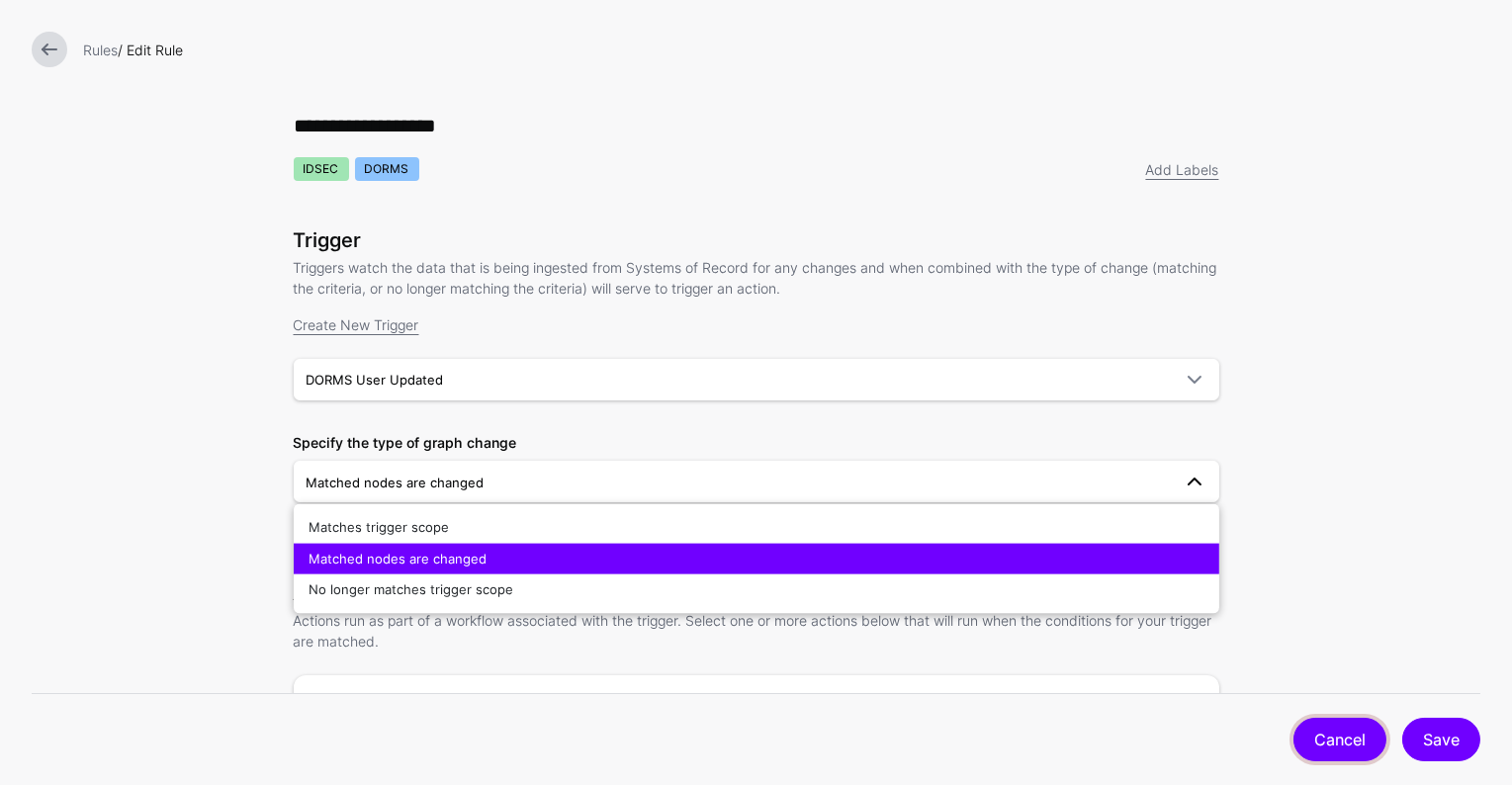 click on "Cancel" at bounding box center [1340, 740] 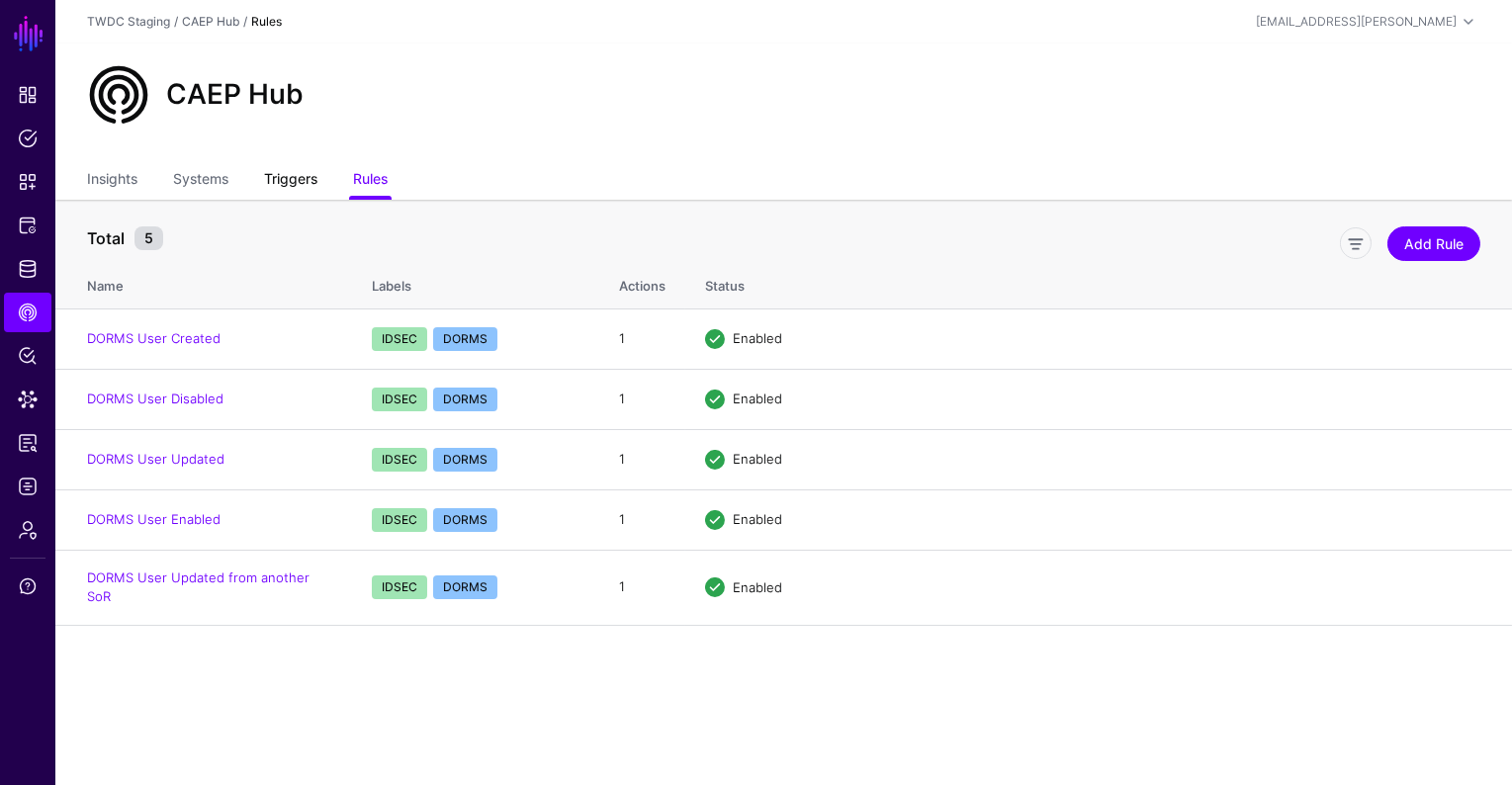 click on "Triggers" 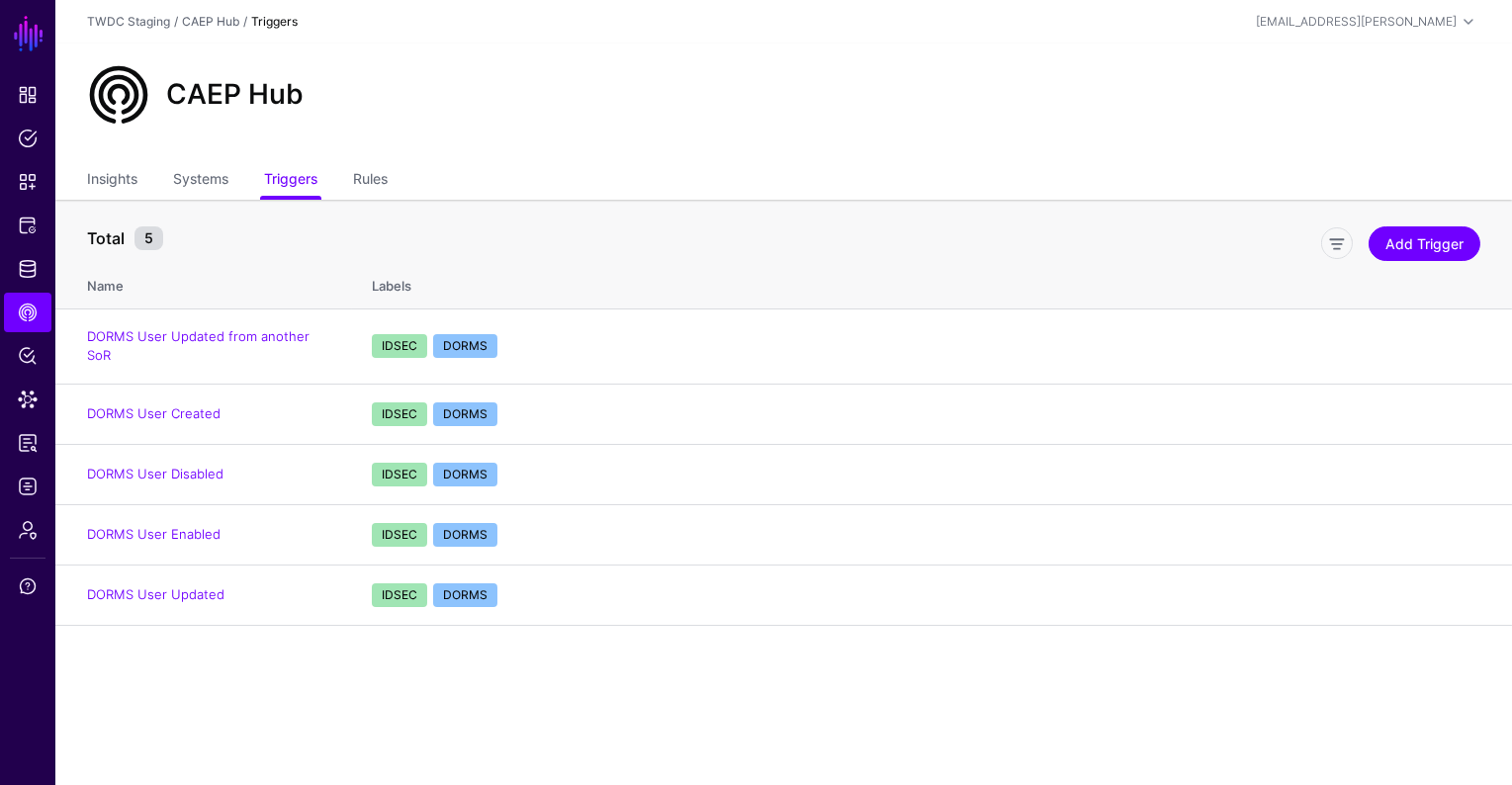 drag, startPoint x: 1368, startPoint y: 738, endPoint x: 1554, endPoint y: 977, distance: 302.84815 